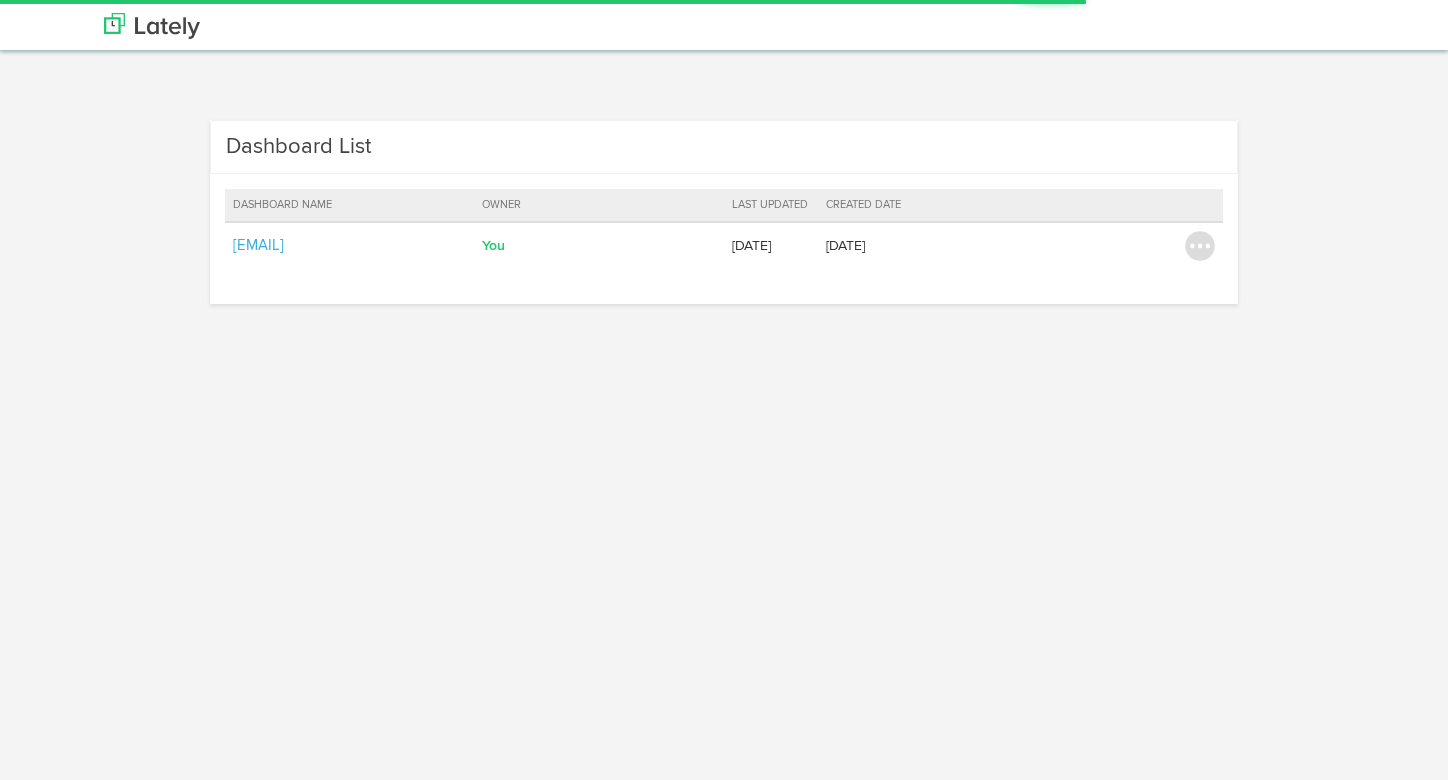 scroll, scrollTop: 0, scrollLeft: 0, axis: both 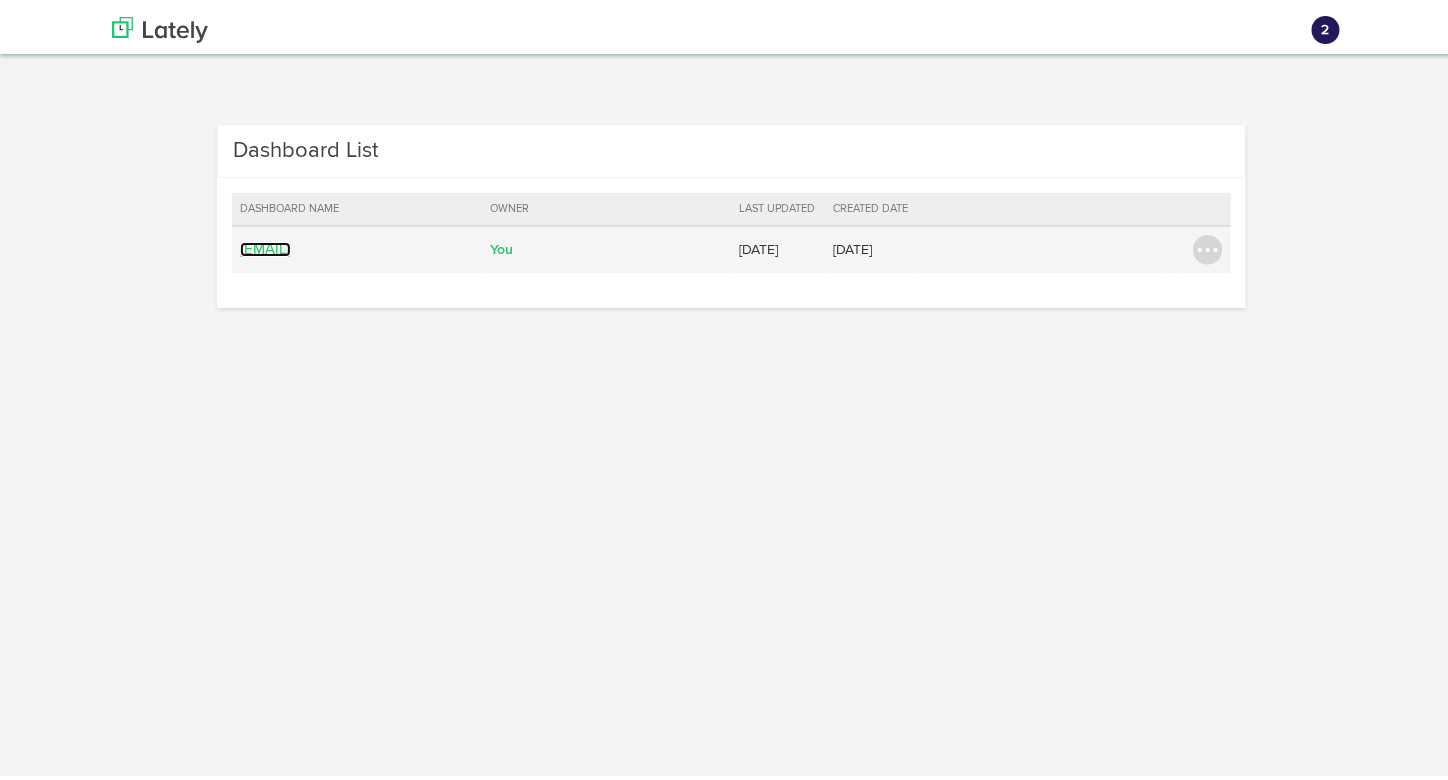click on "hubert@mxwear.pl" at bounding box center [265, 245] 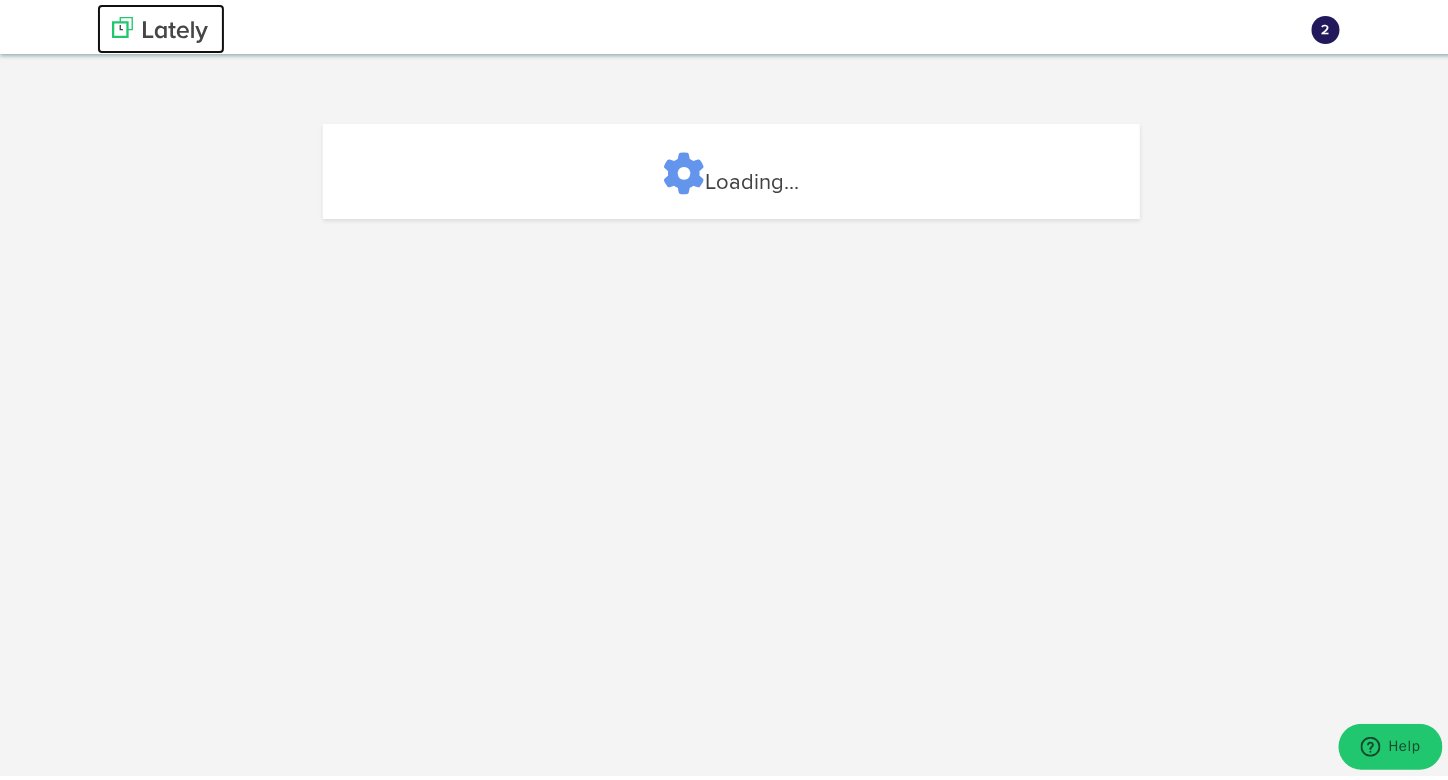 click at bounding box center [160, 26] 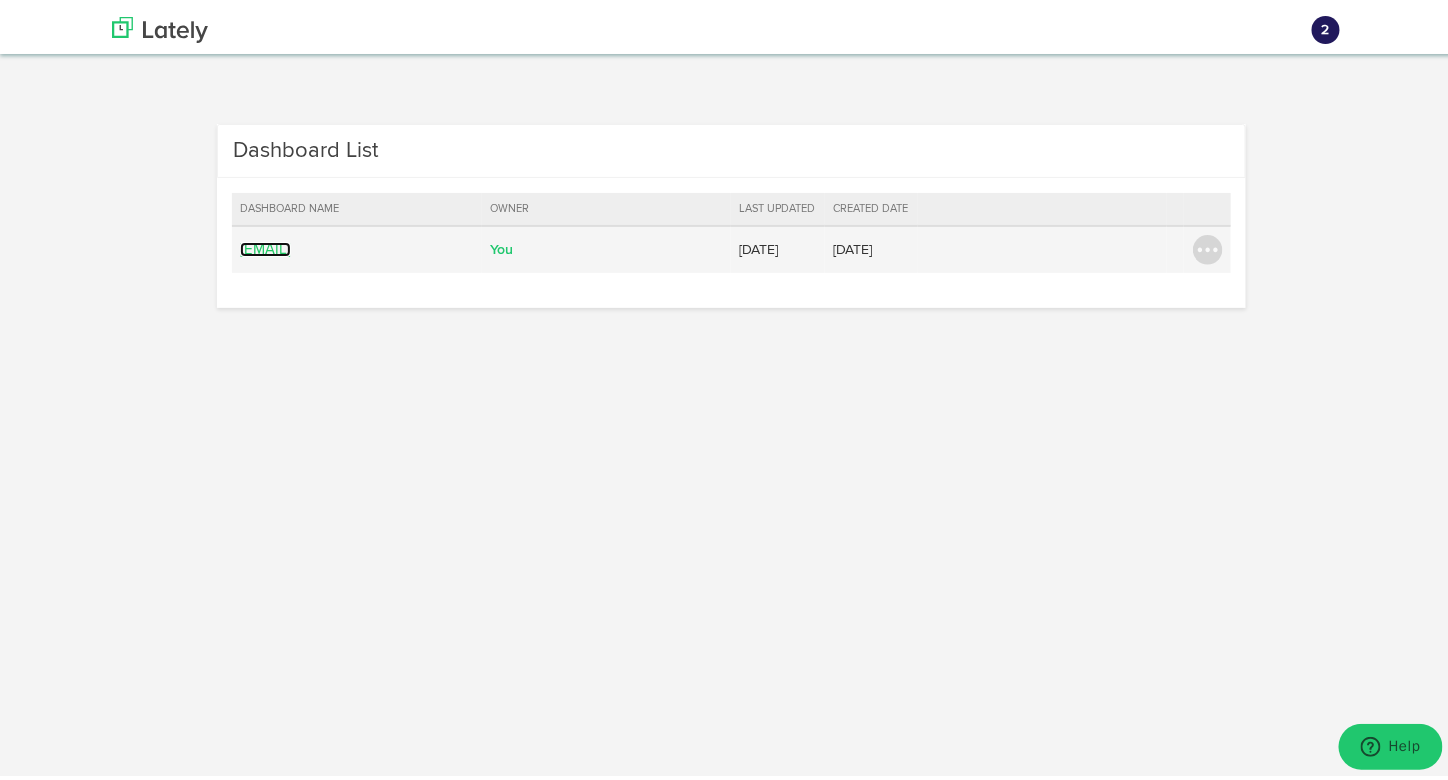 click on "[EMAIL]" at bounding box center [265, 245] 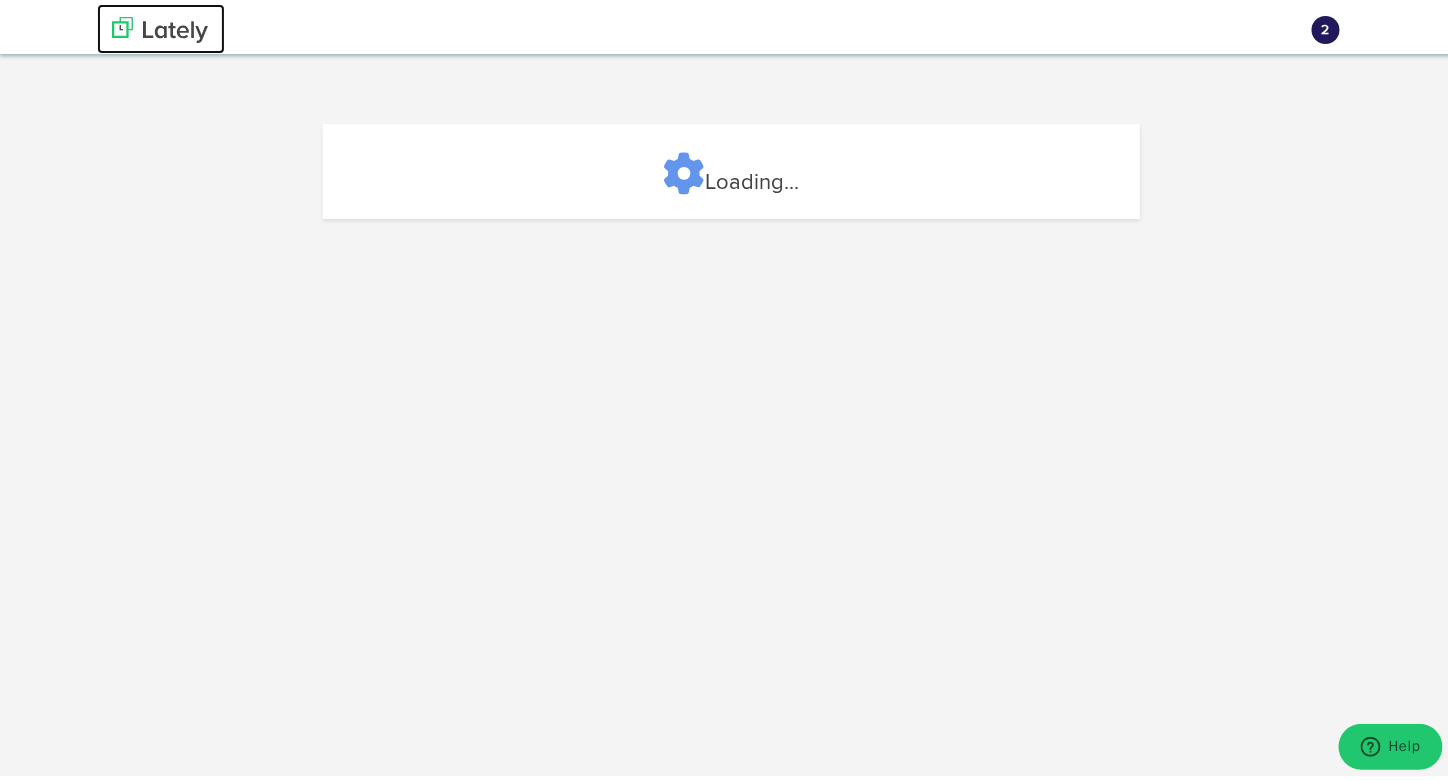click at bounding box center [160, 26] 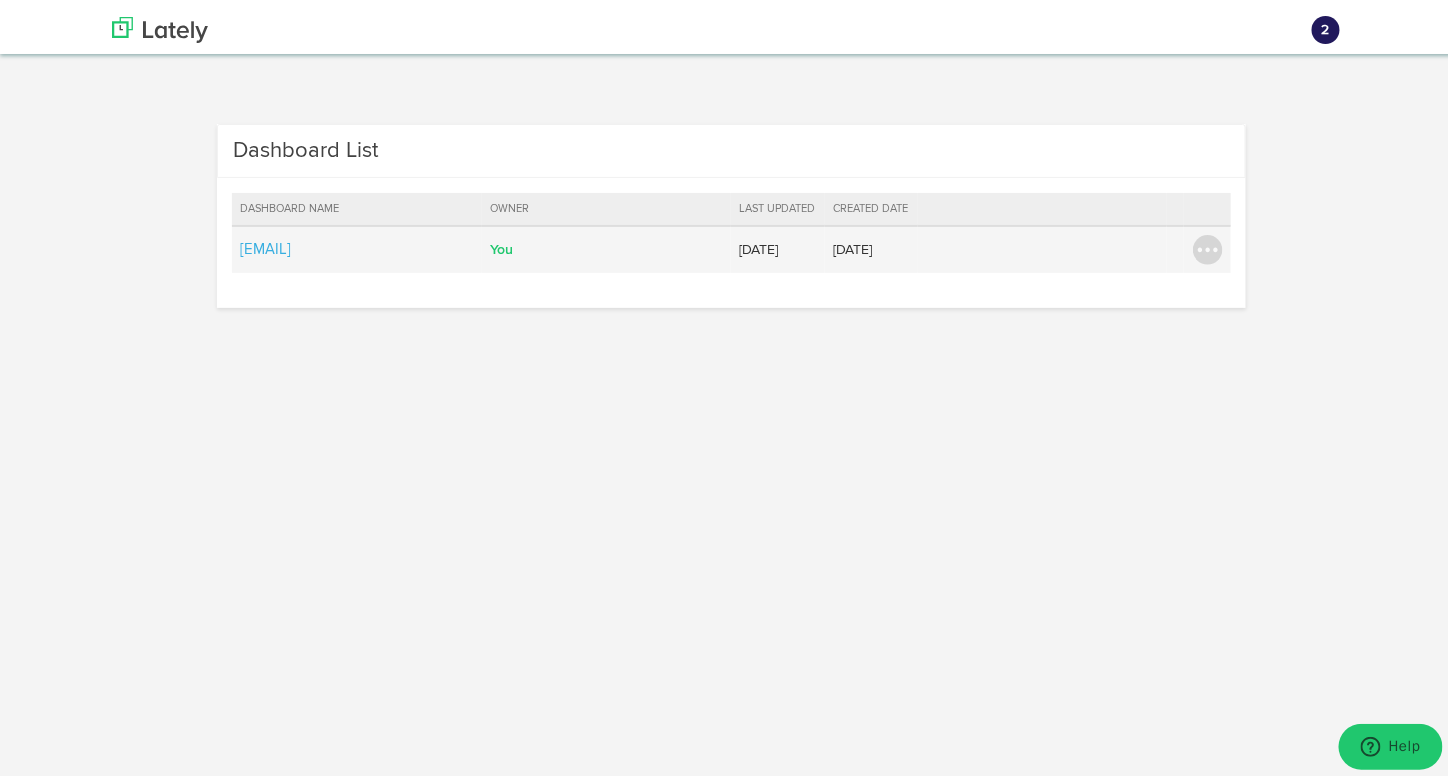 click on "Transfer Ownership
Edit Dashboard
Delete" at bounding box center [1207, 245] 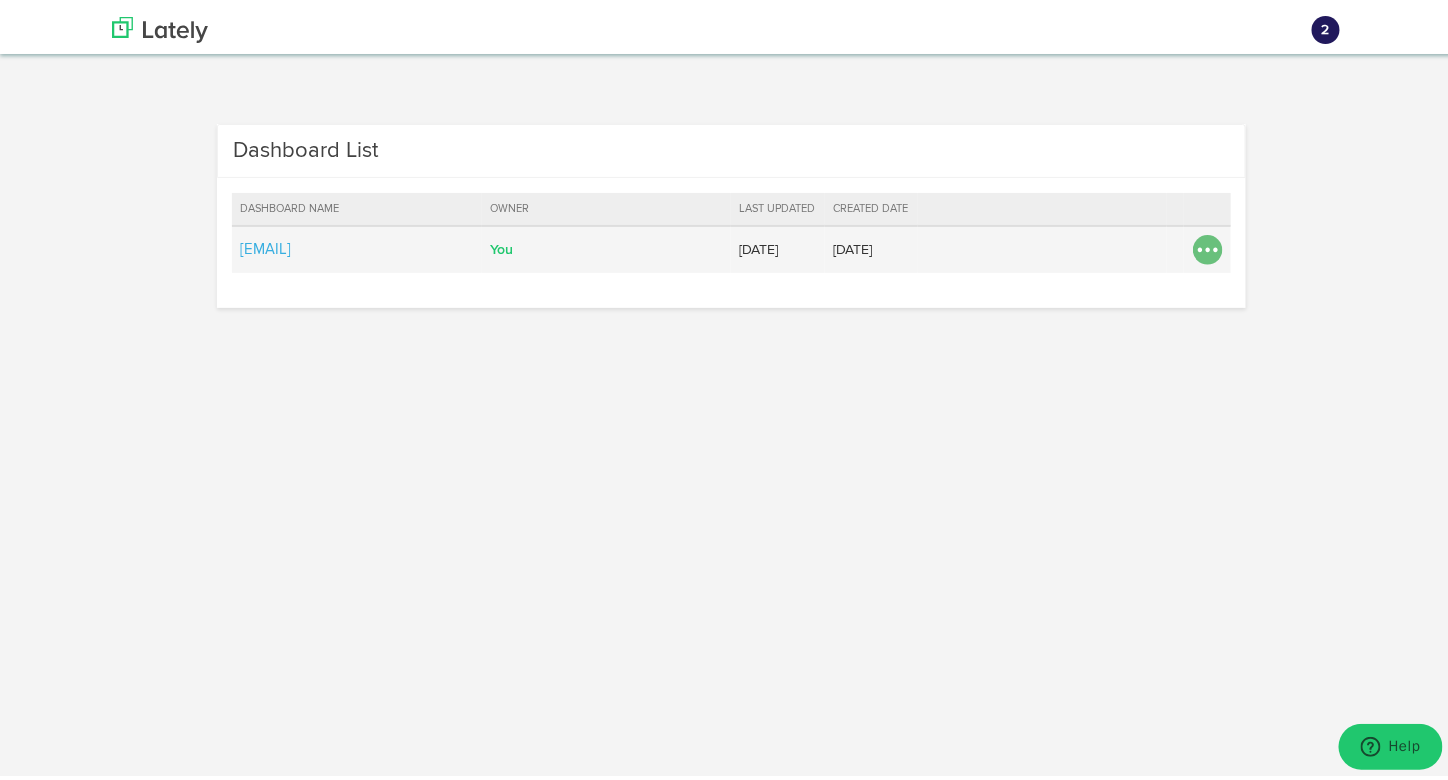 click at bounding box center (1208, 246) 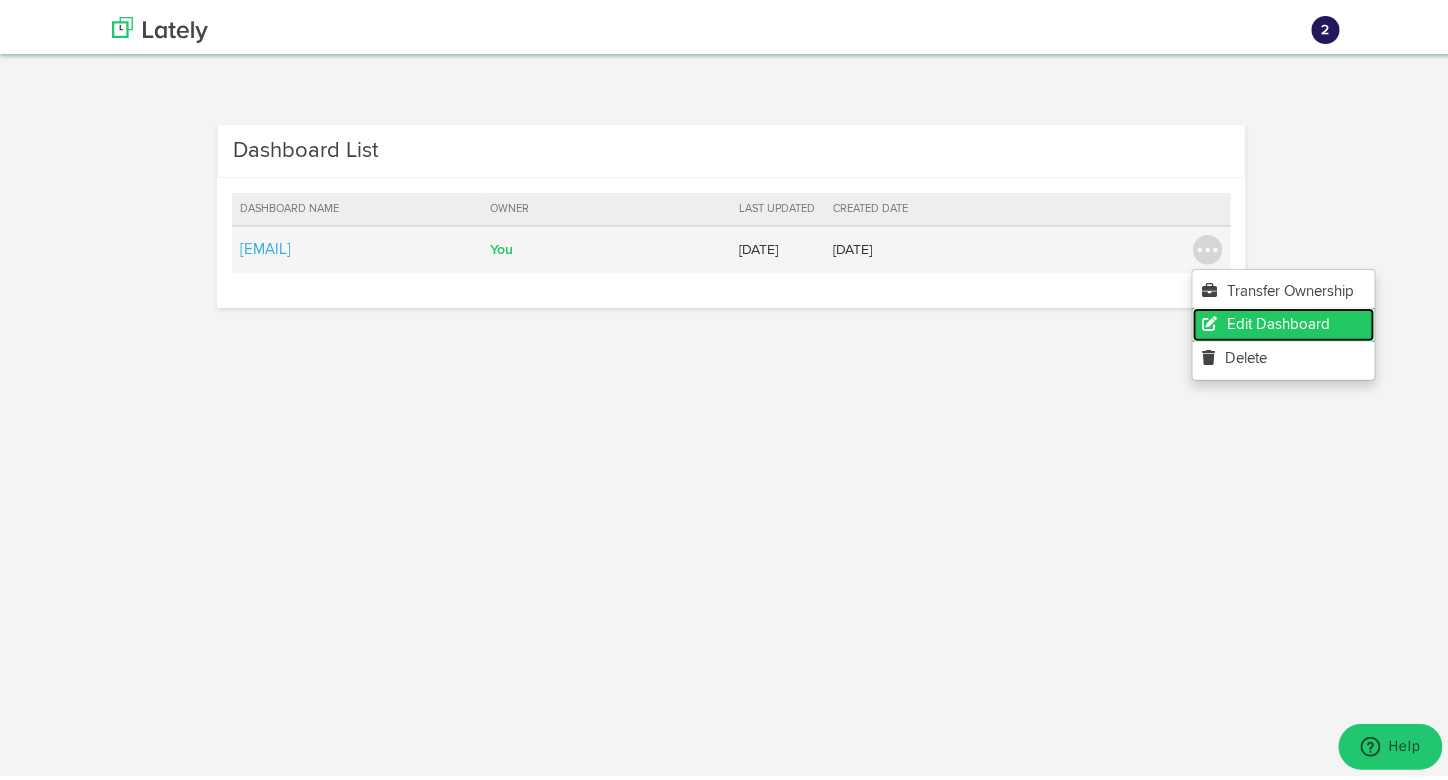 click on "Edit Dashboard" at bounding box center (1284, 320) 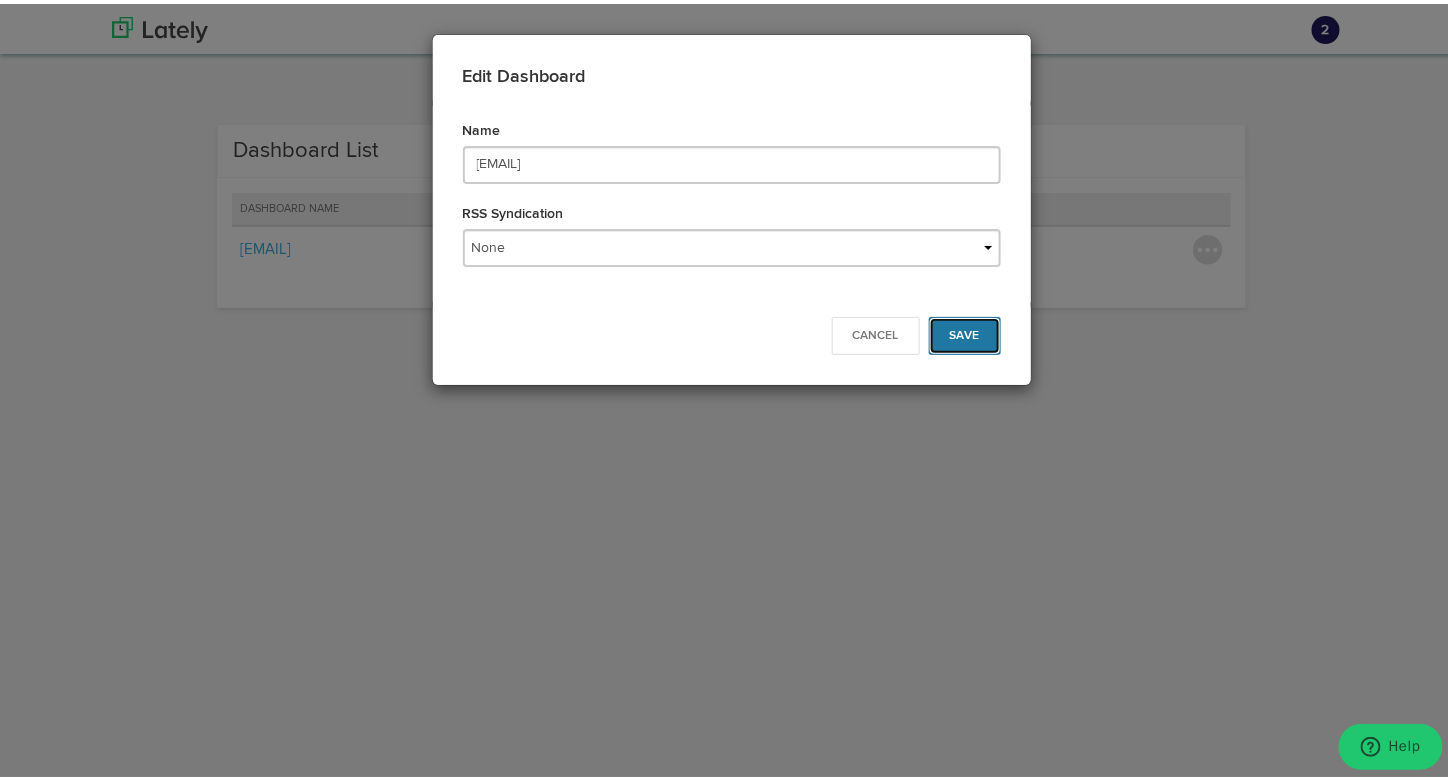 click on "Save" at bounding box center (965, 332) 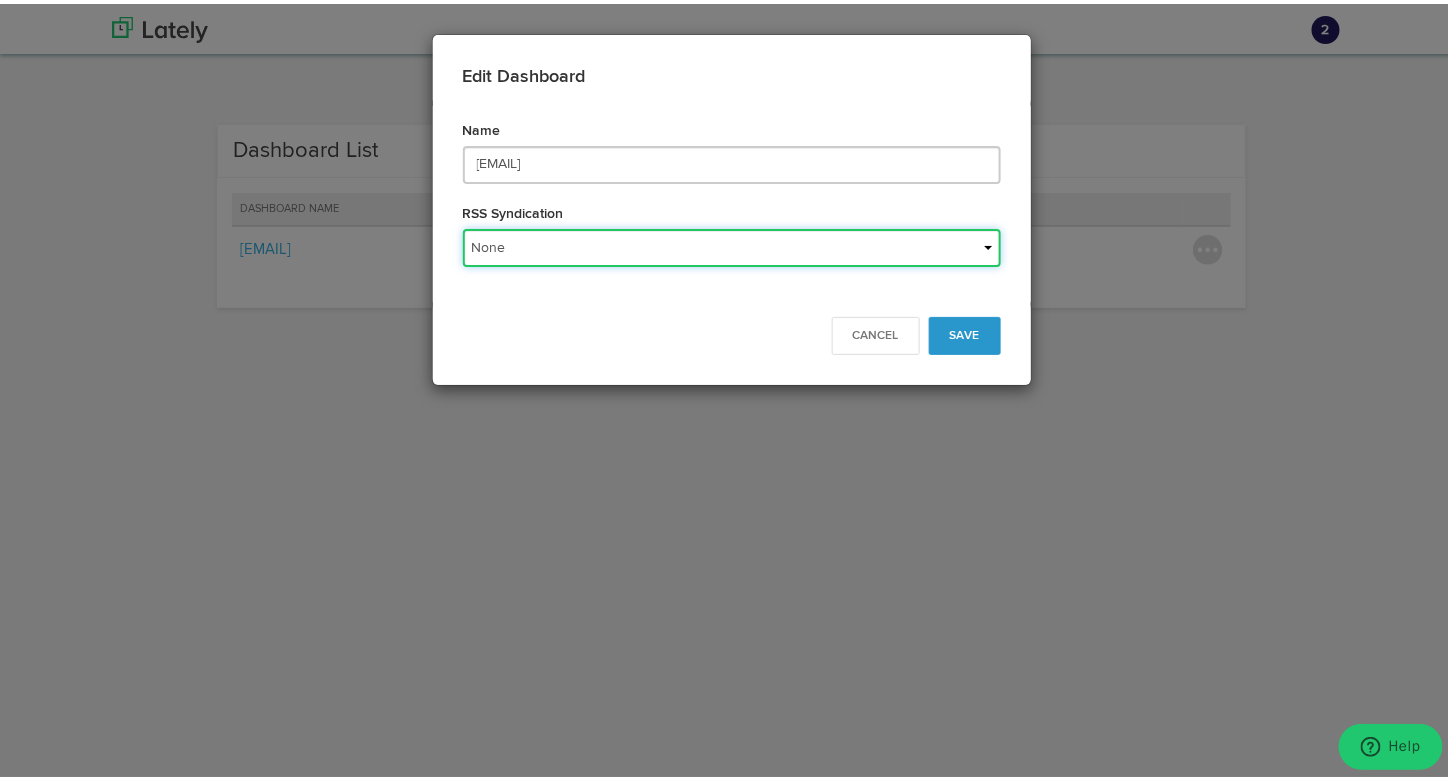 click on "None
Drafts
Published" at bounding box center (732, 244) 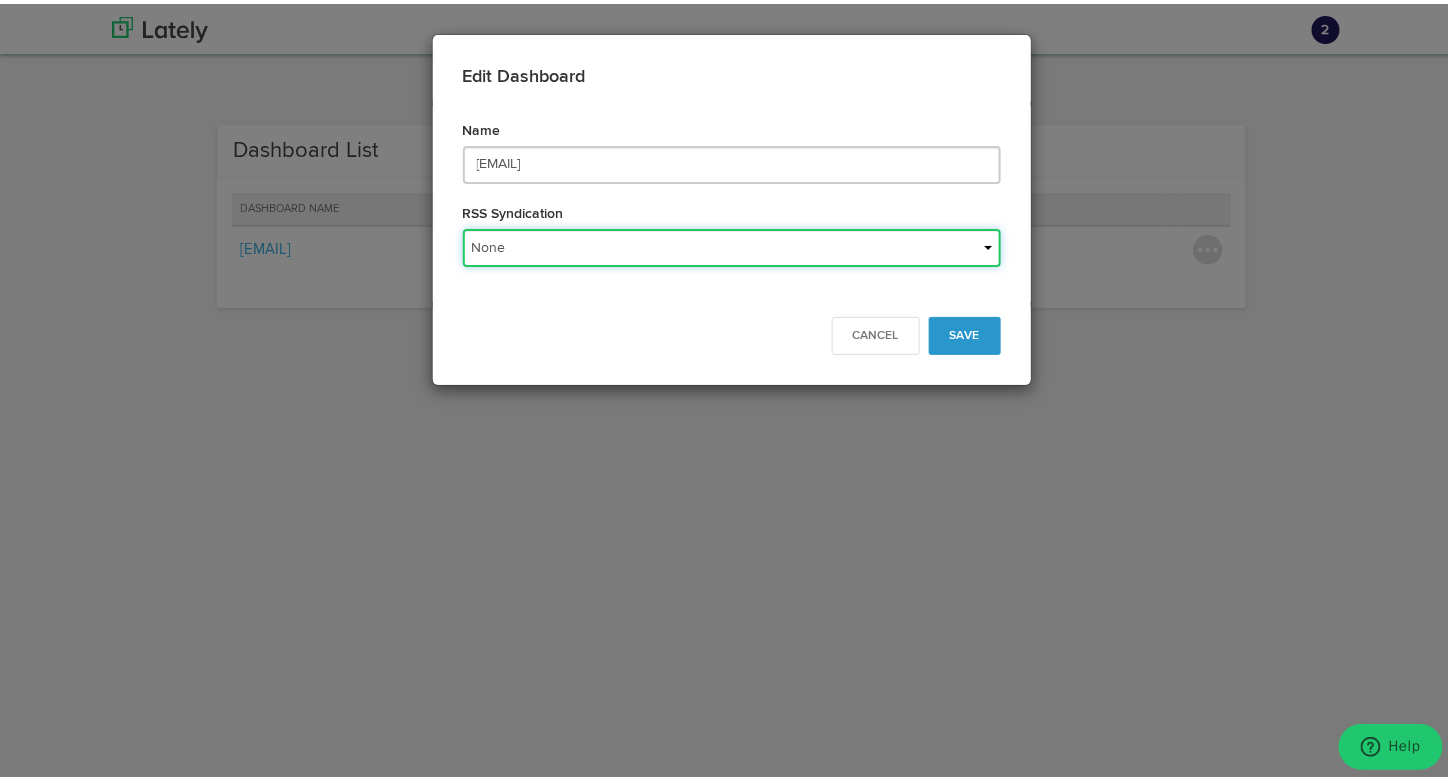 click on "None
Drafts
Published" at bounding box center [732, 244] 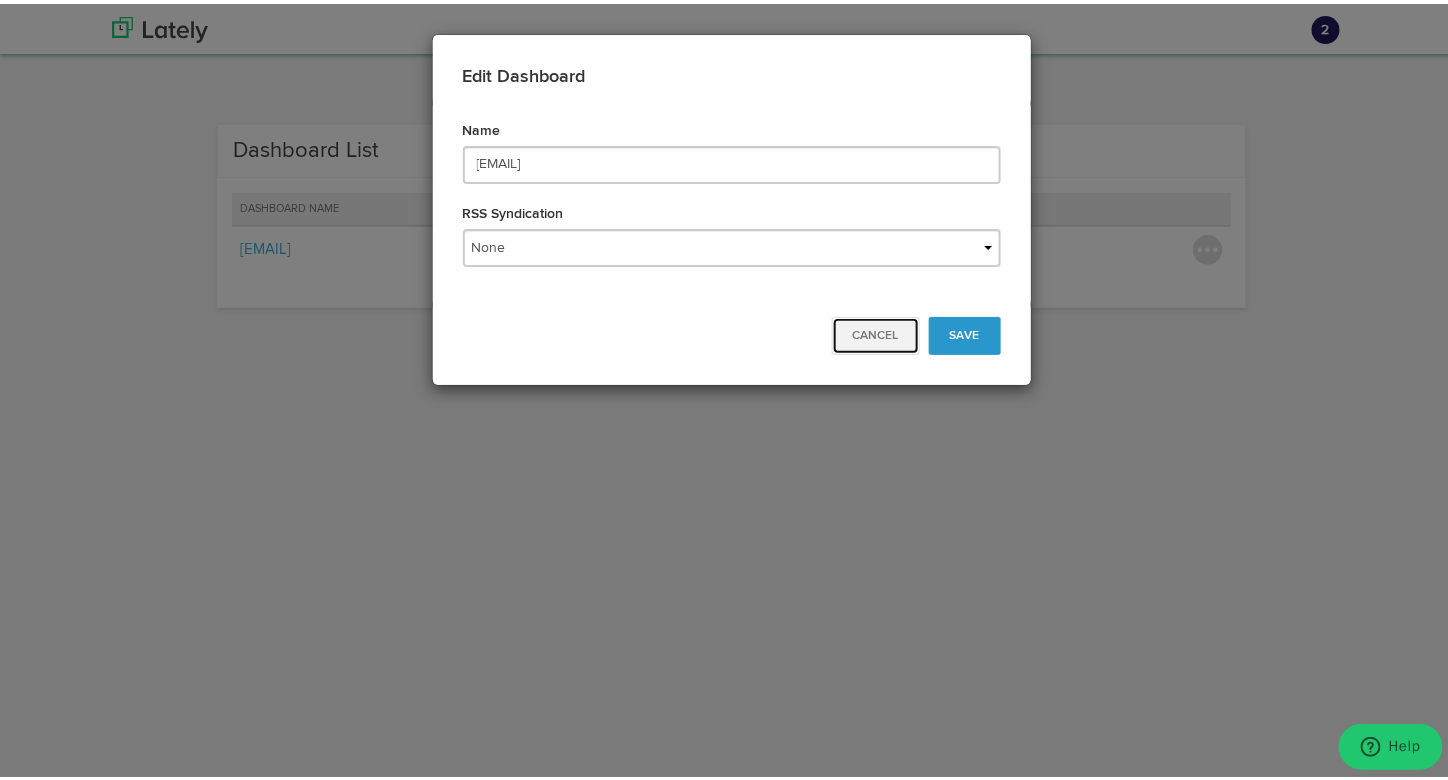 click on "Cancel" at bounding box center (876, 332) 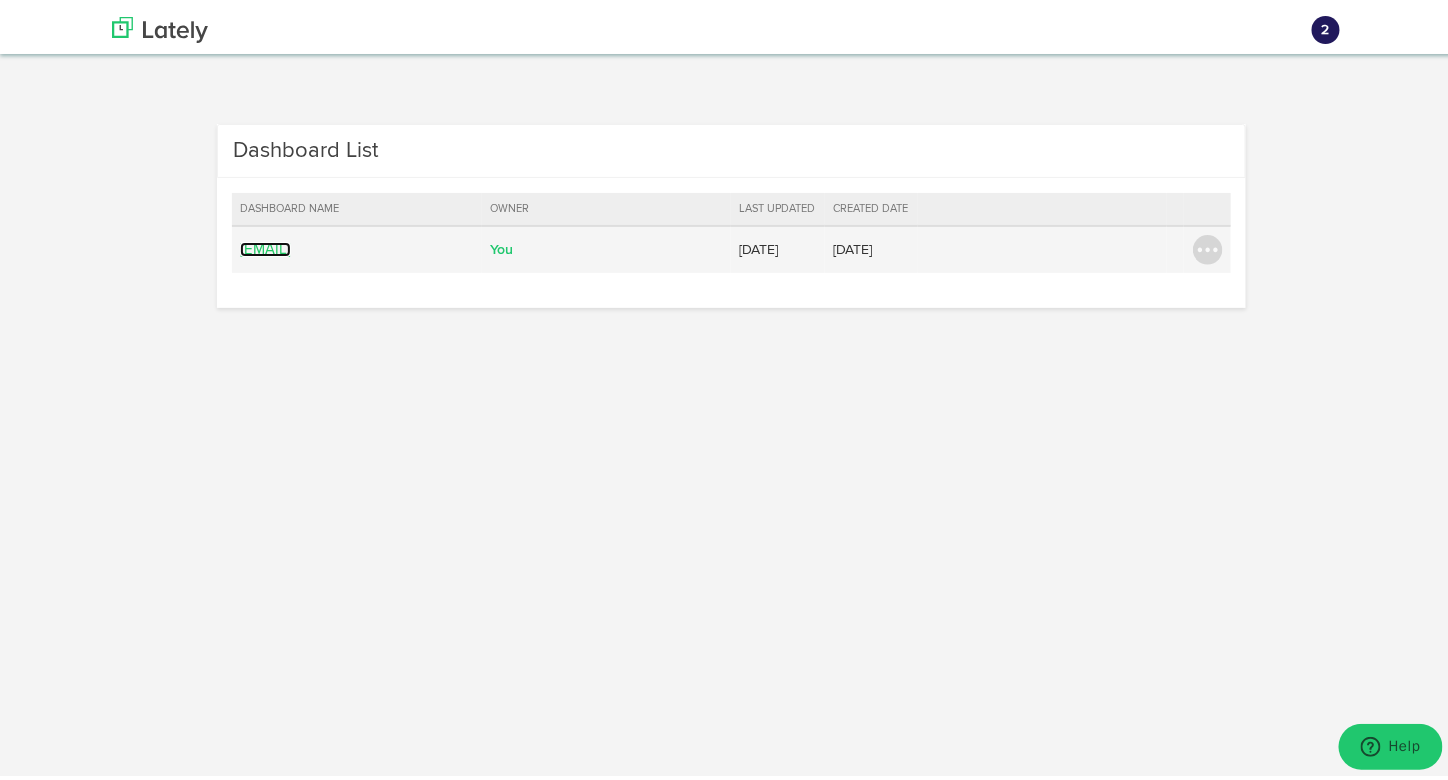 click on "hubert@mxwear.pl" at bounding box center (265, 245) 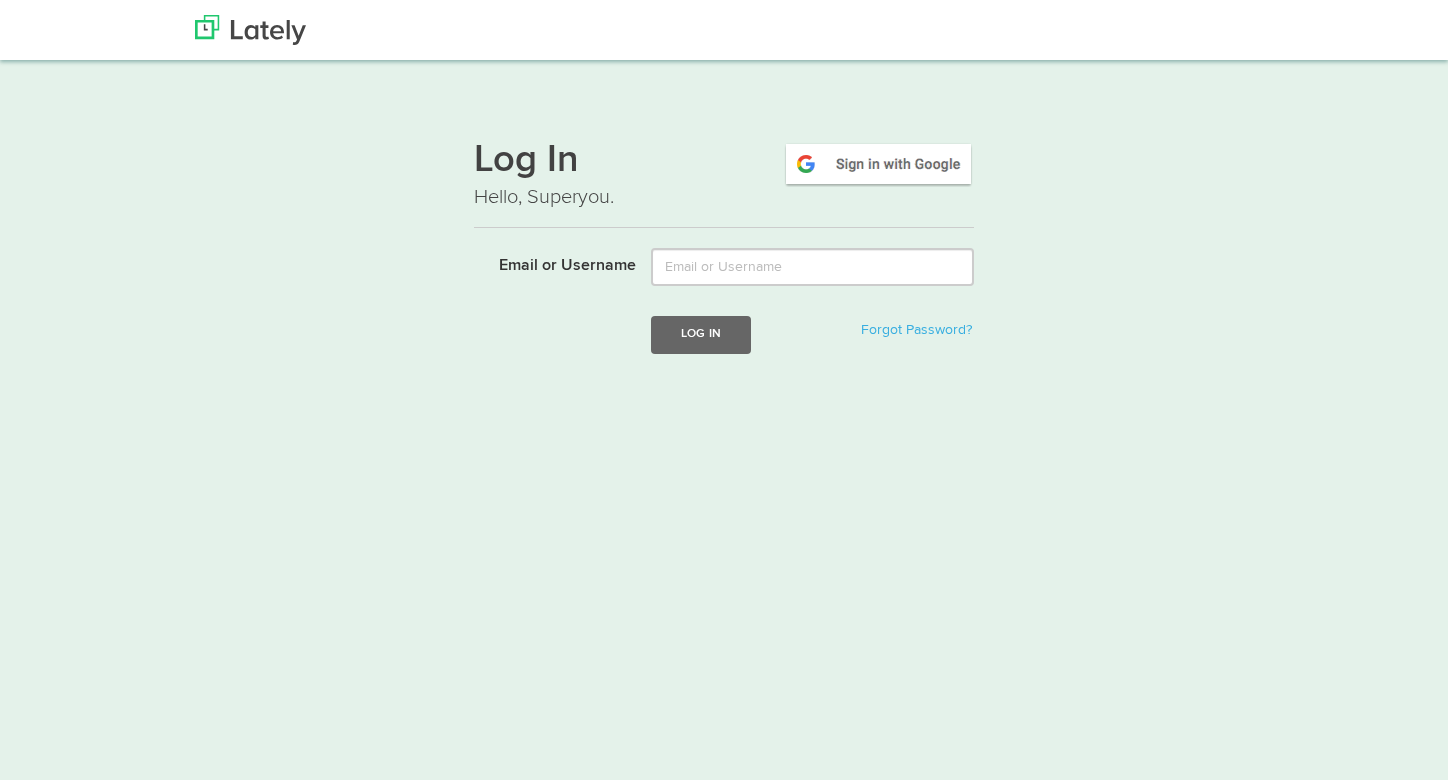 scroll, scrollTop: 0, scrollLeft: 0, axis: both 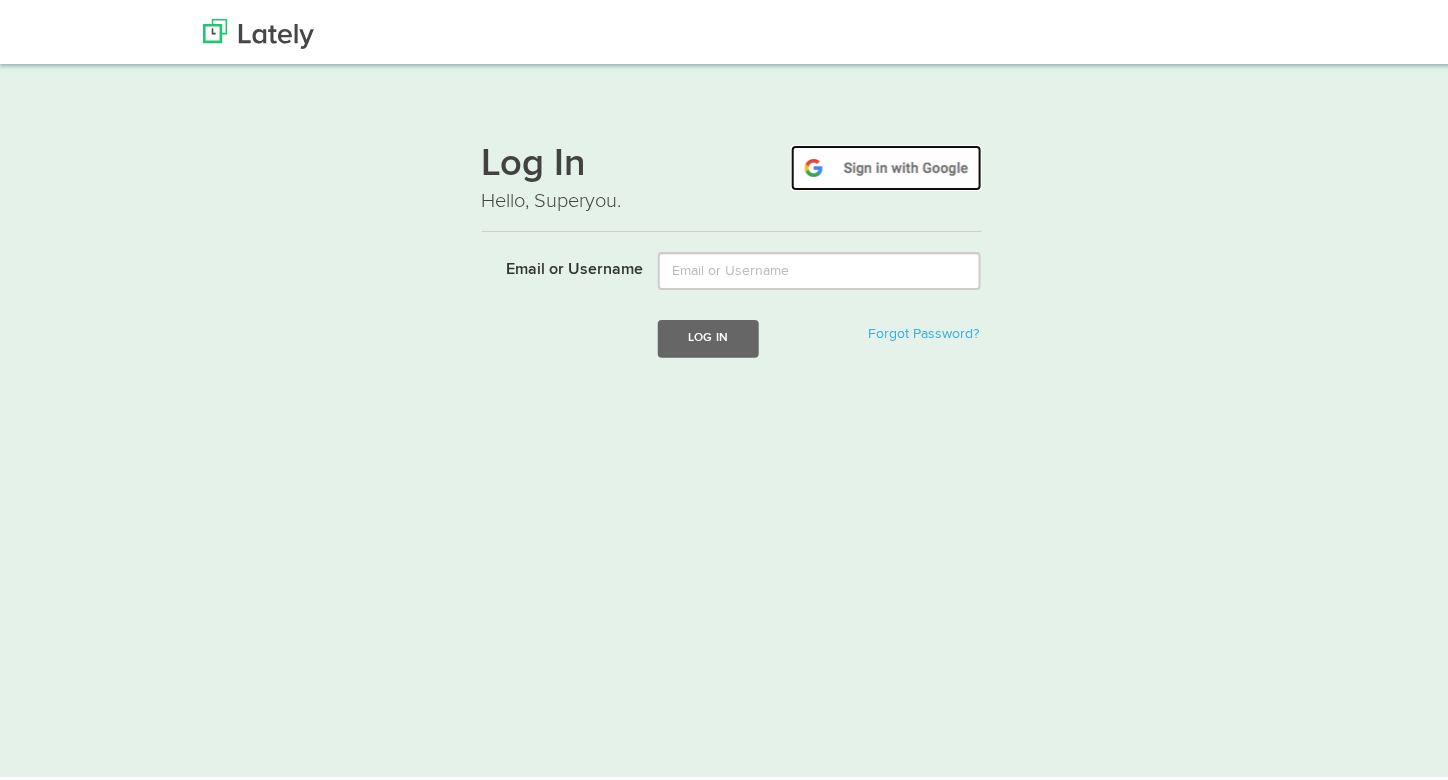 click at bounding box center (886, 164) 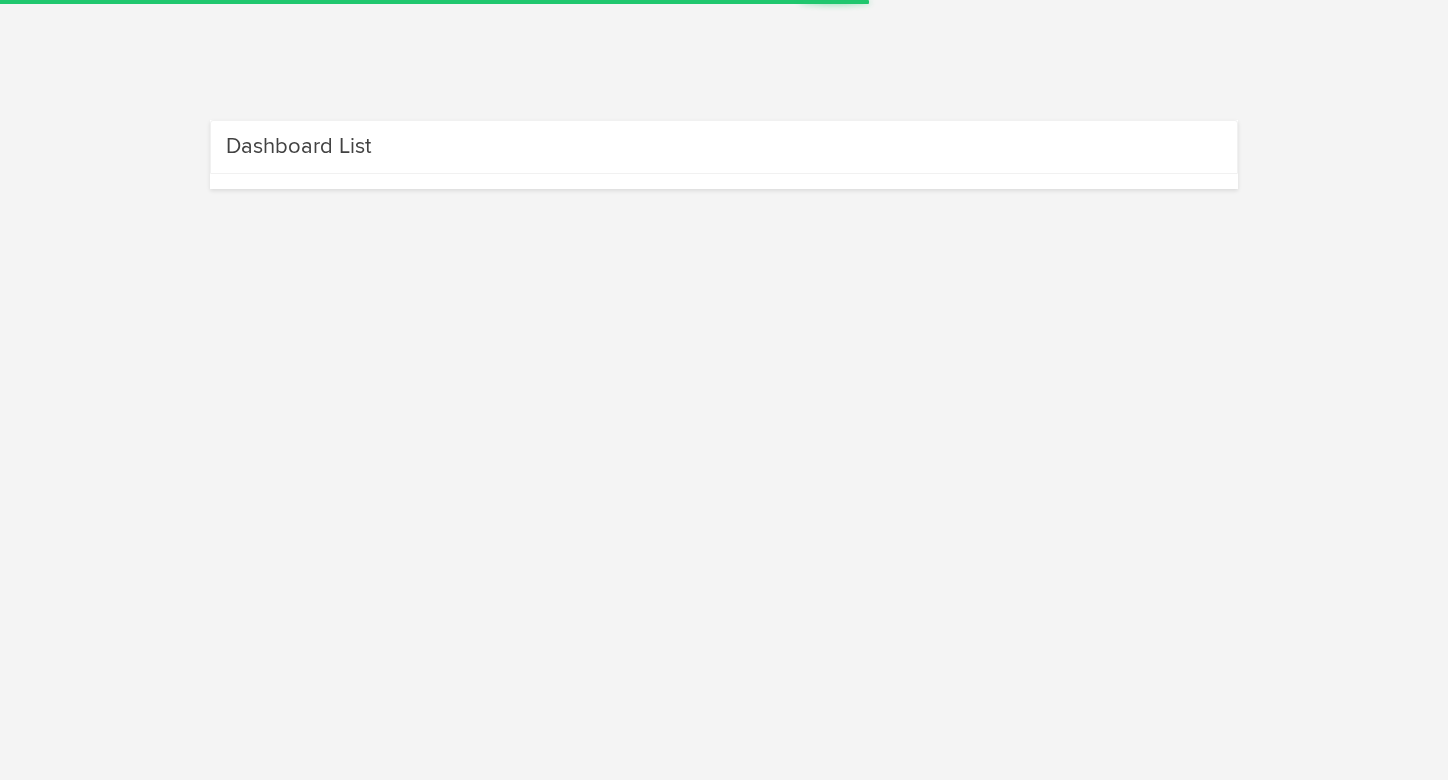 scroll, scrollTop: 0, scrollLeft: 0, axis: both 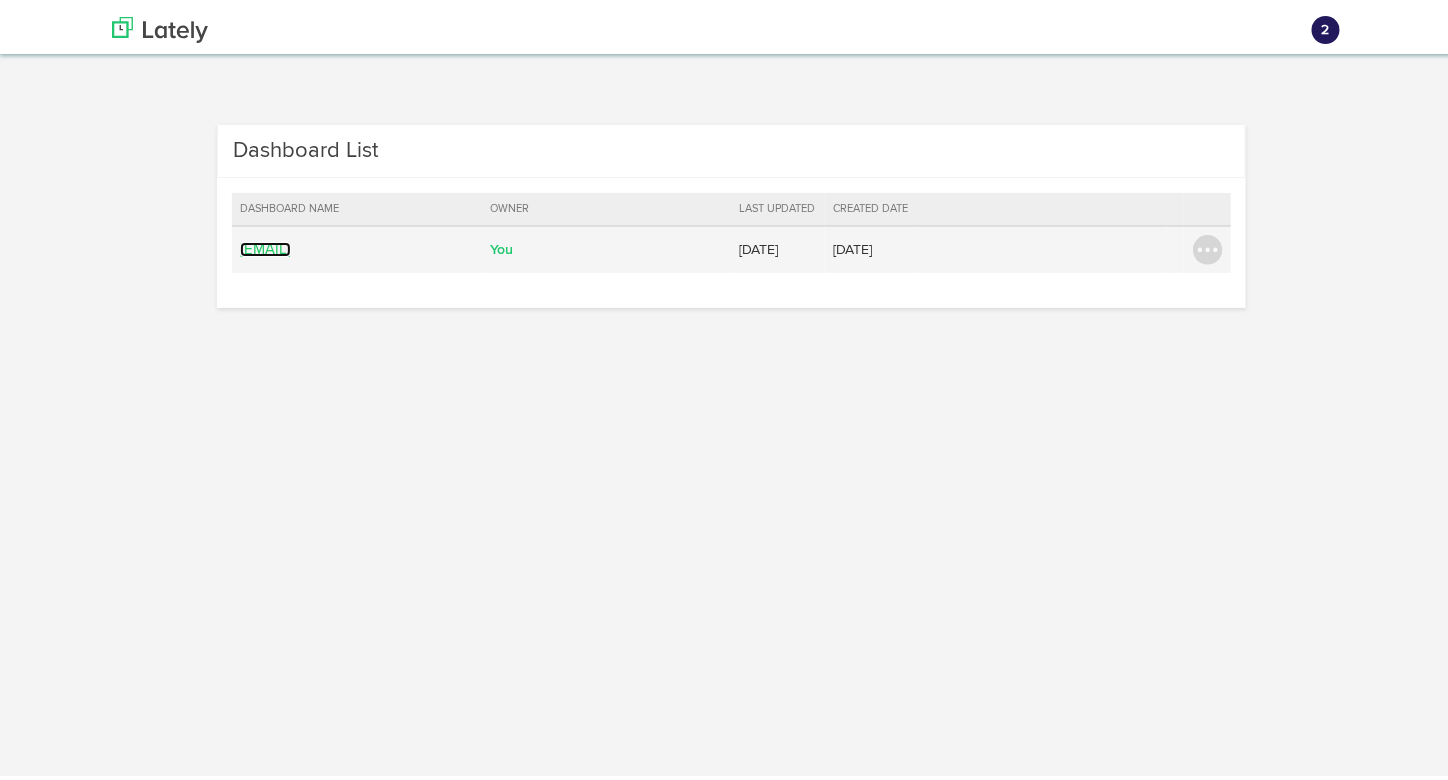 click on "hubert@mxwear.pl" at bounding box center (265, 245) 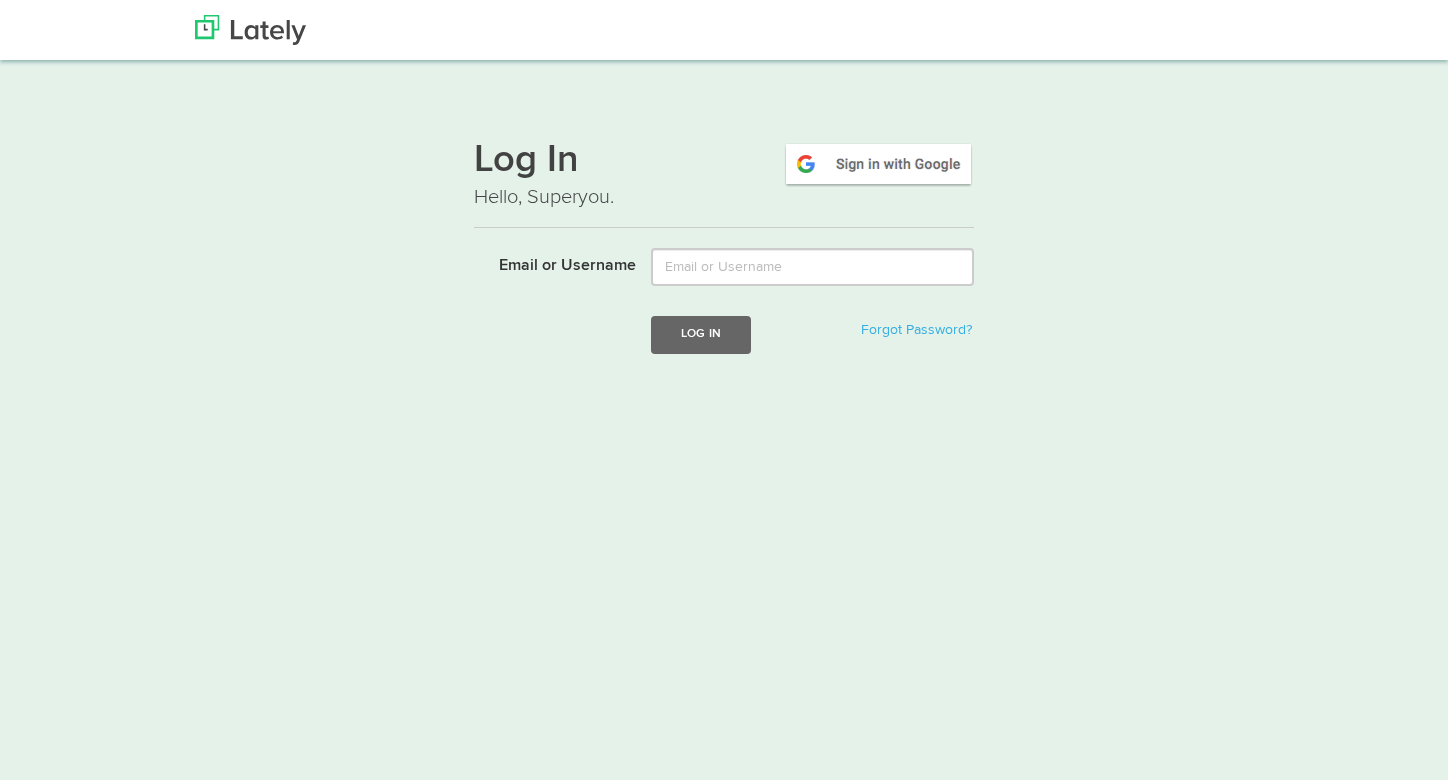 scroll, scrollTop: 0, scrollLeft: 0, axis: both 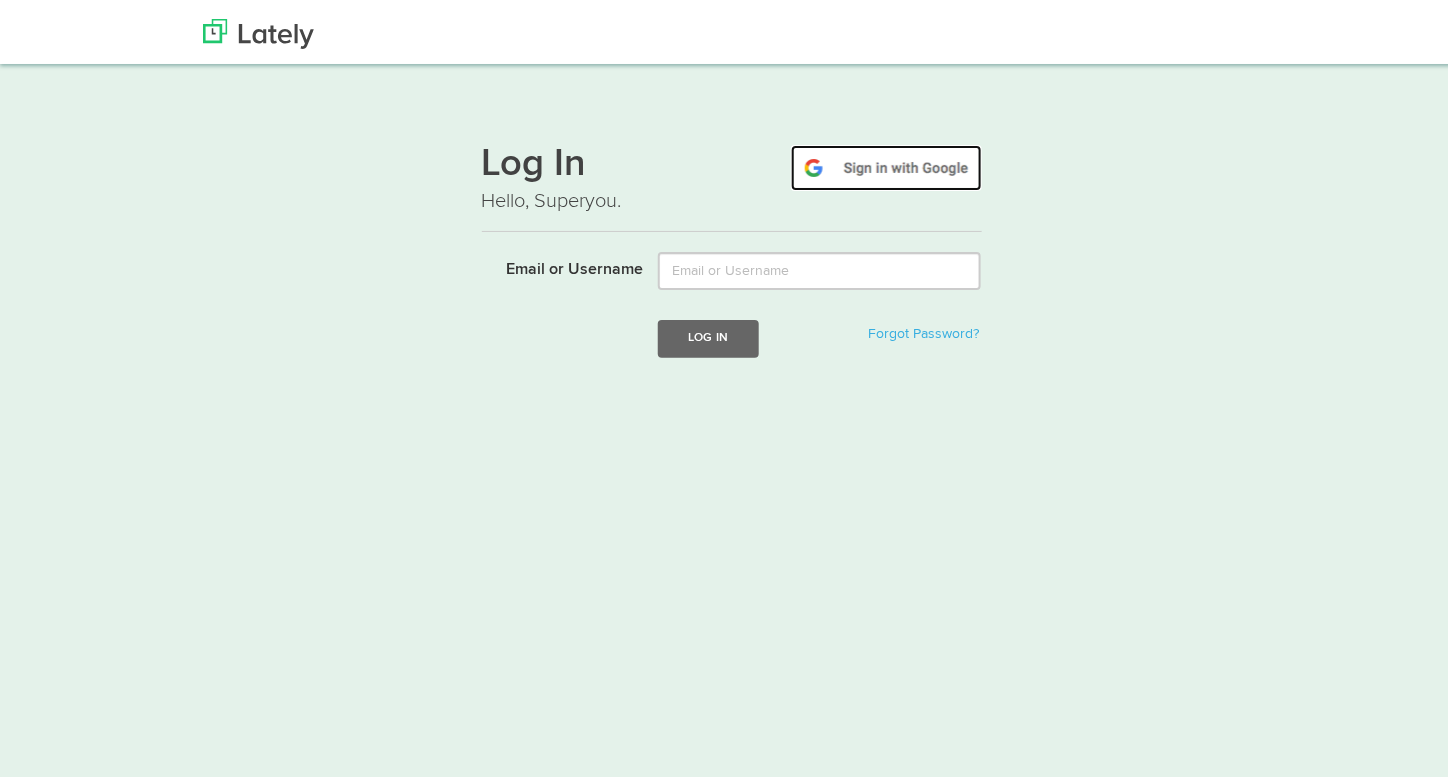 click at bounding box center [886, 164] 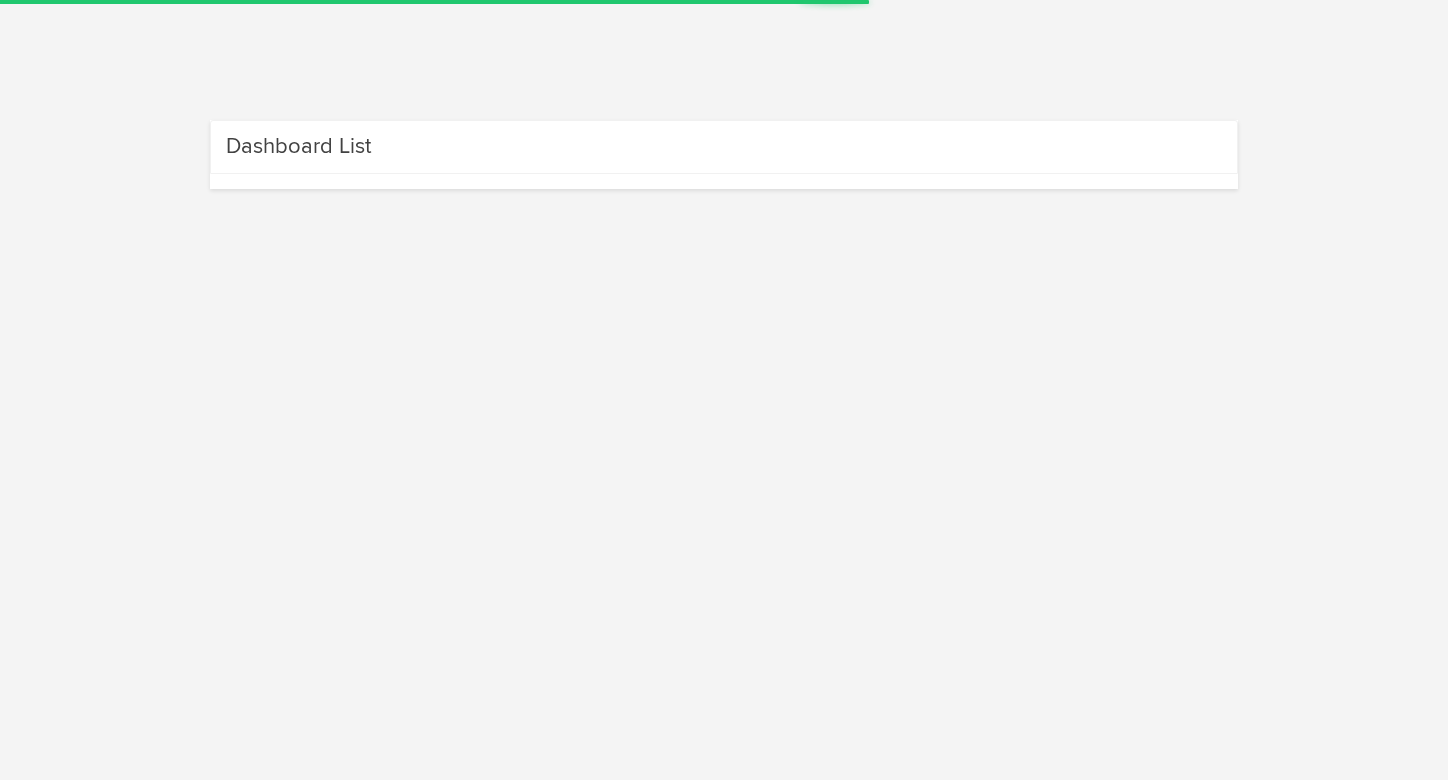 scroll, scrollTop: 0, scrollLeft: 0, axis: both 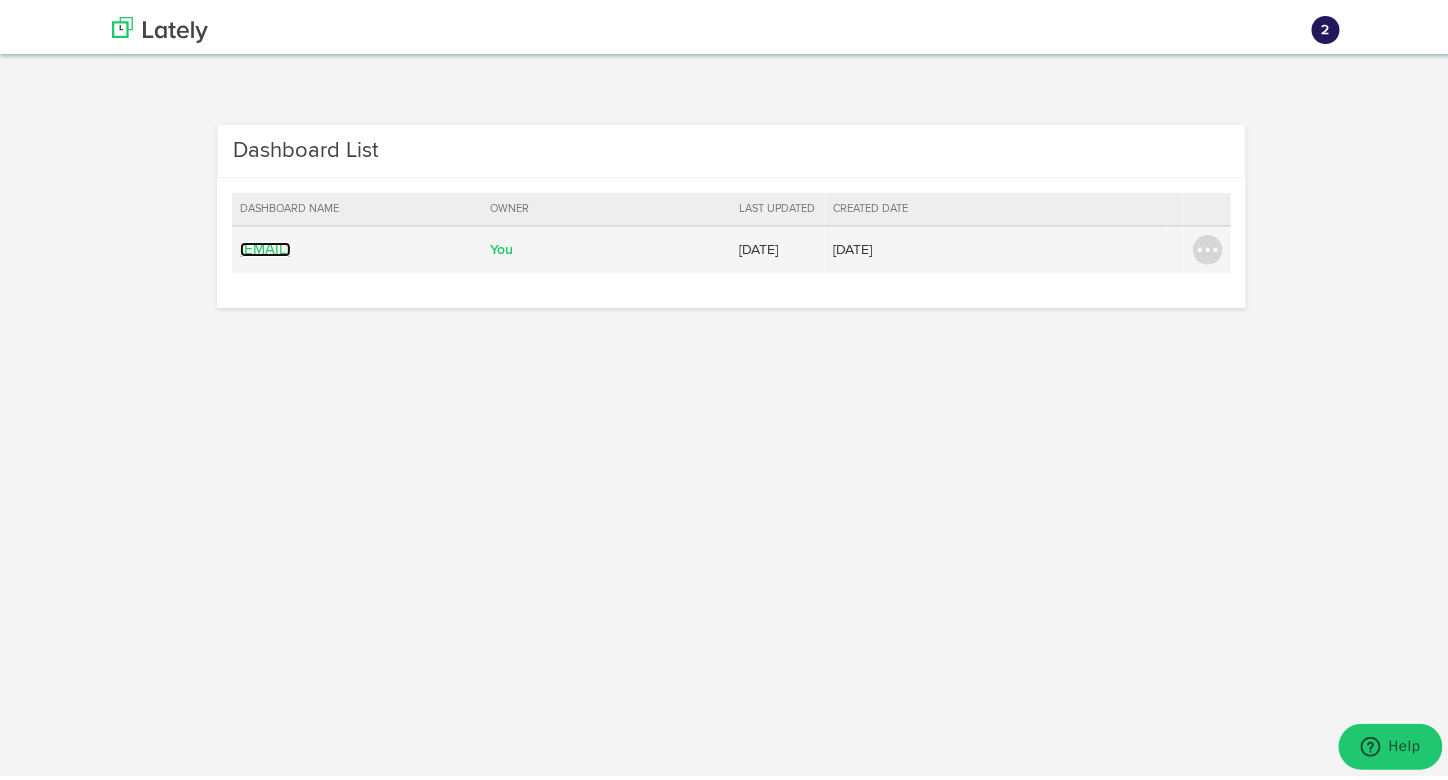 click on "hubert@mxwear.pl" at bounding box center (265, 245) 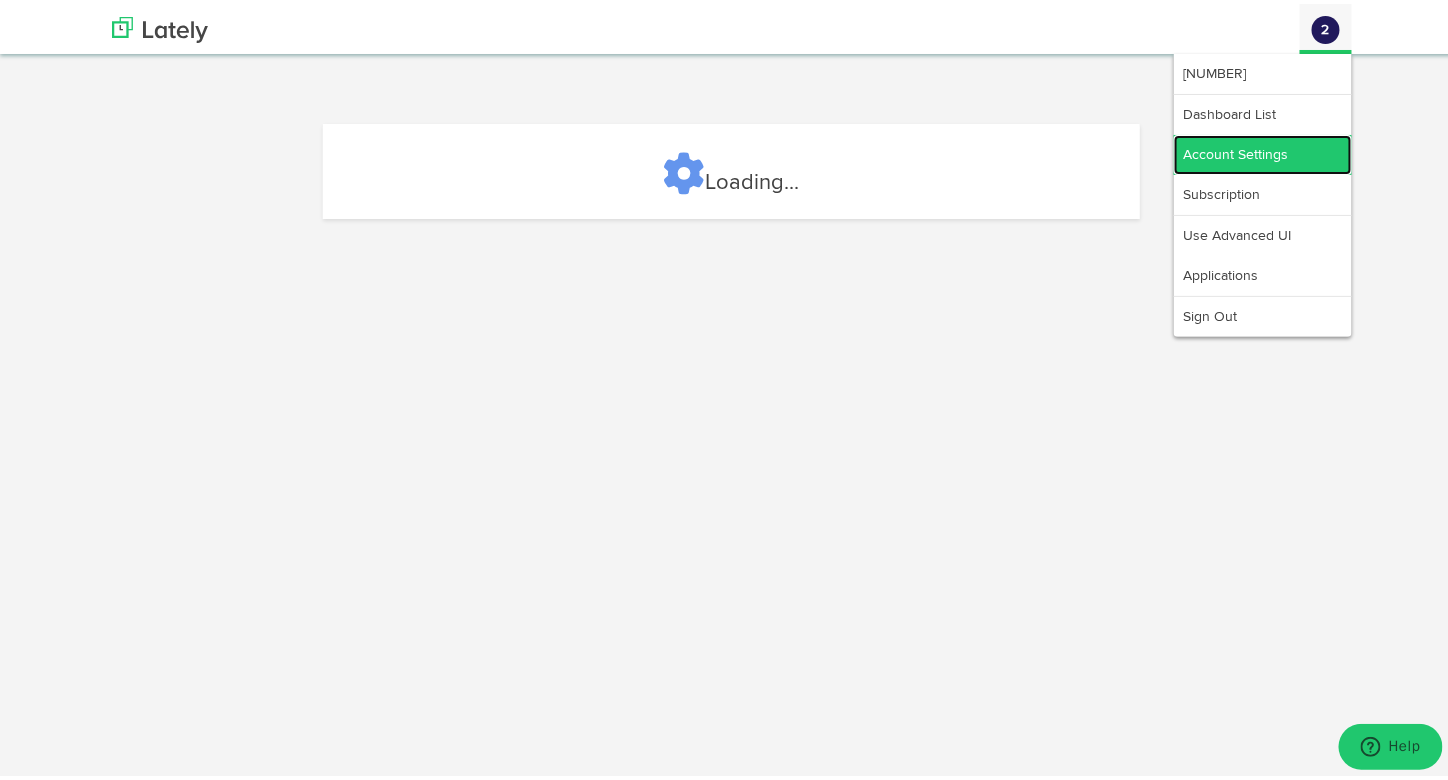 click on "Account Settings" at bounding box center [1263, 151] 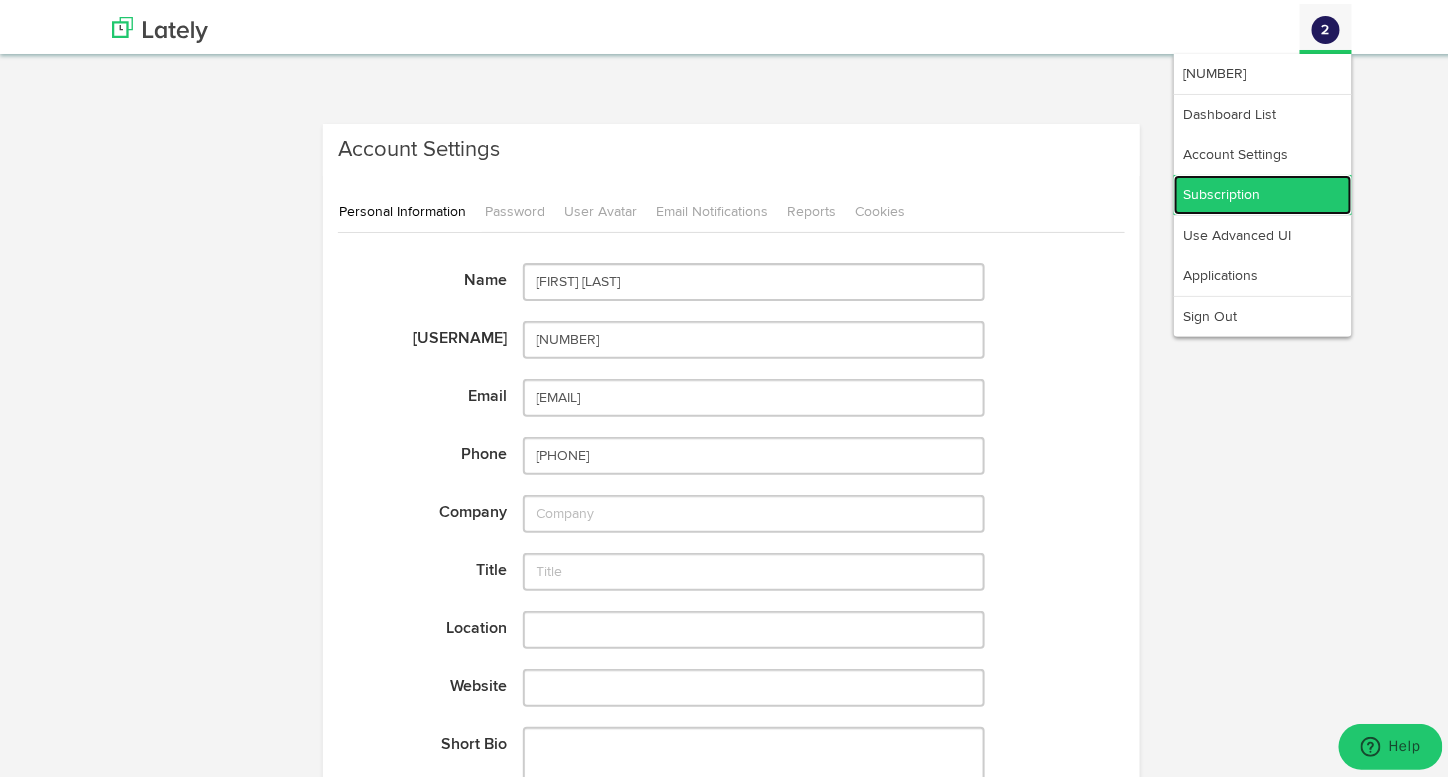 click on "Subscription" at bounding box center [1263, 191] 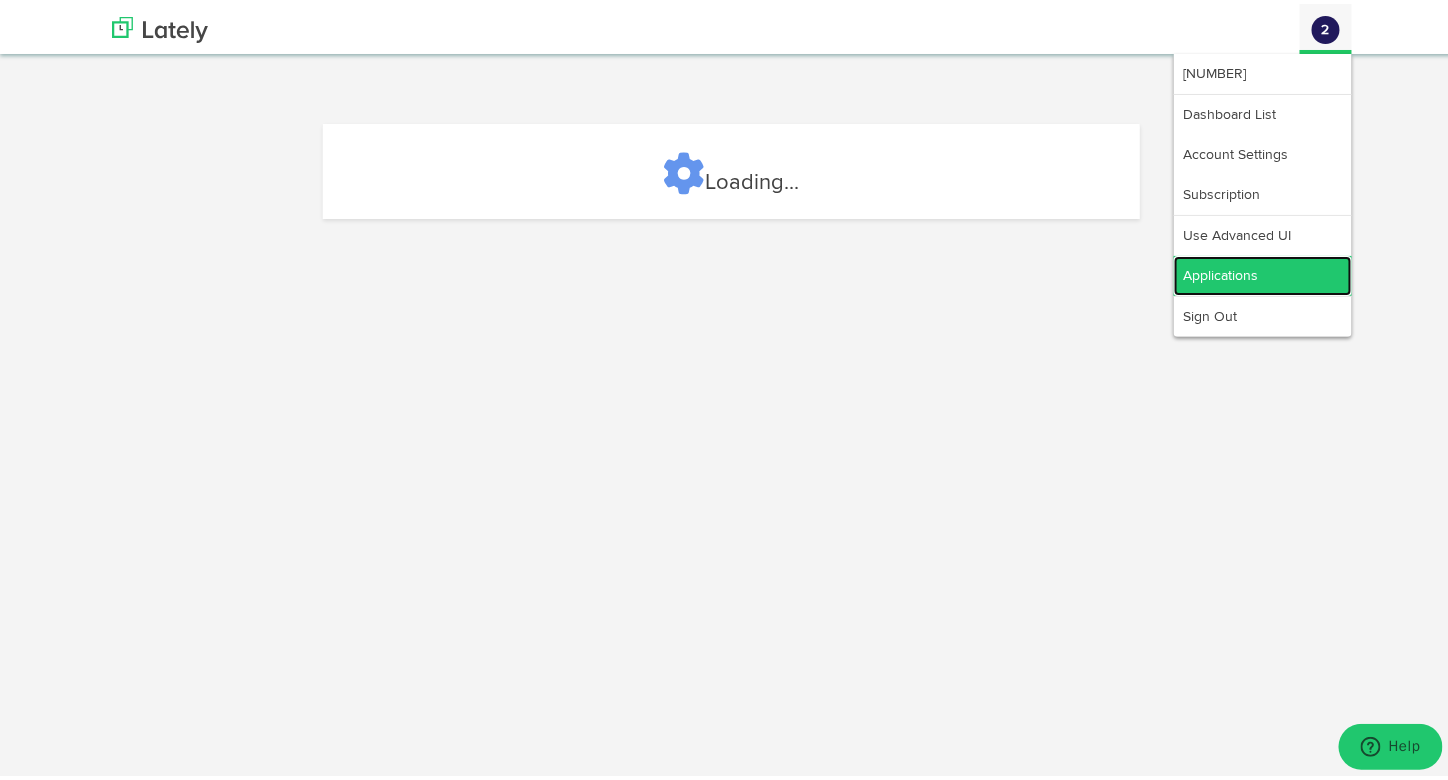 click on "Applications" at bounding box center (1263, 272) 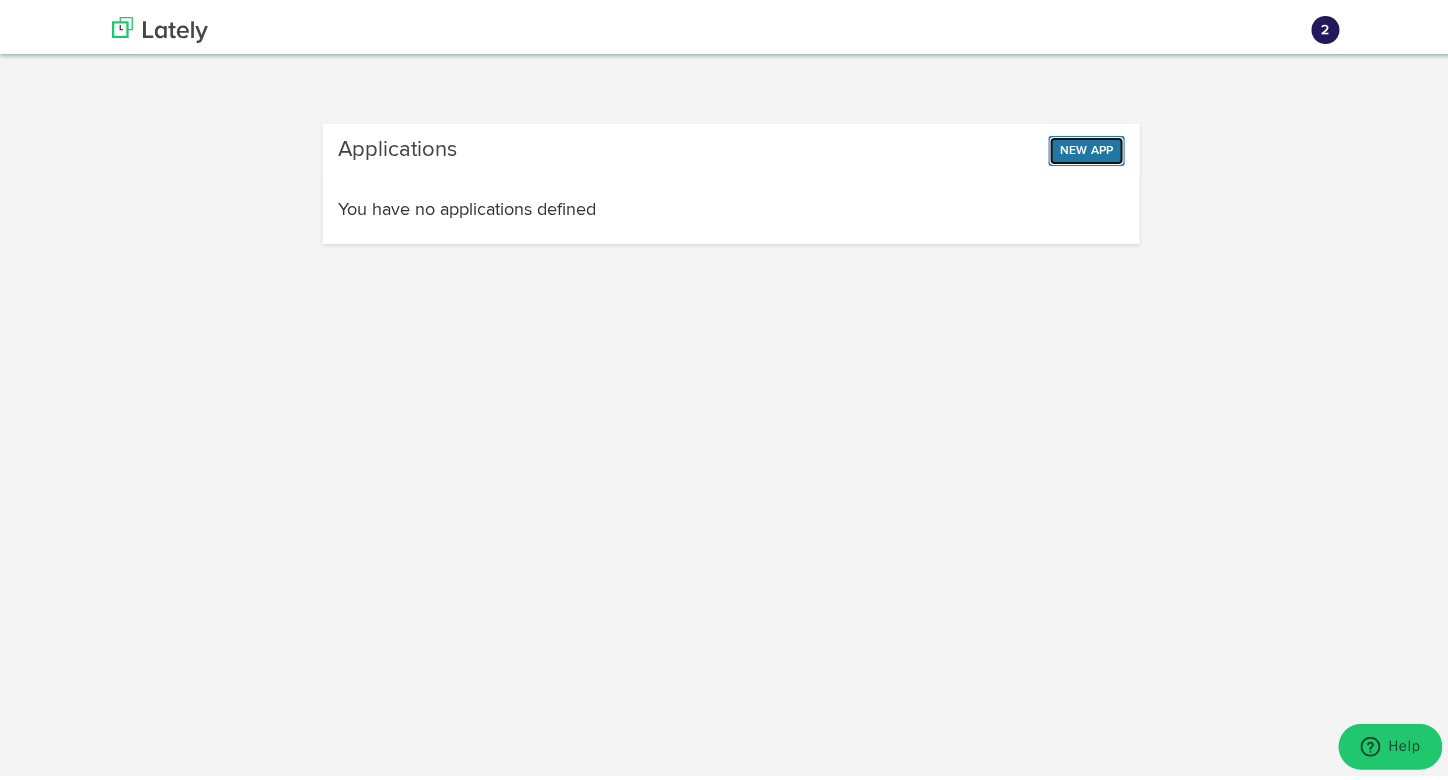 click on "New App" at bounding box center (1087, 147) 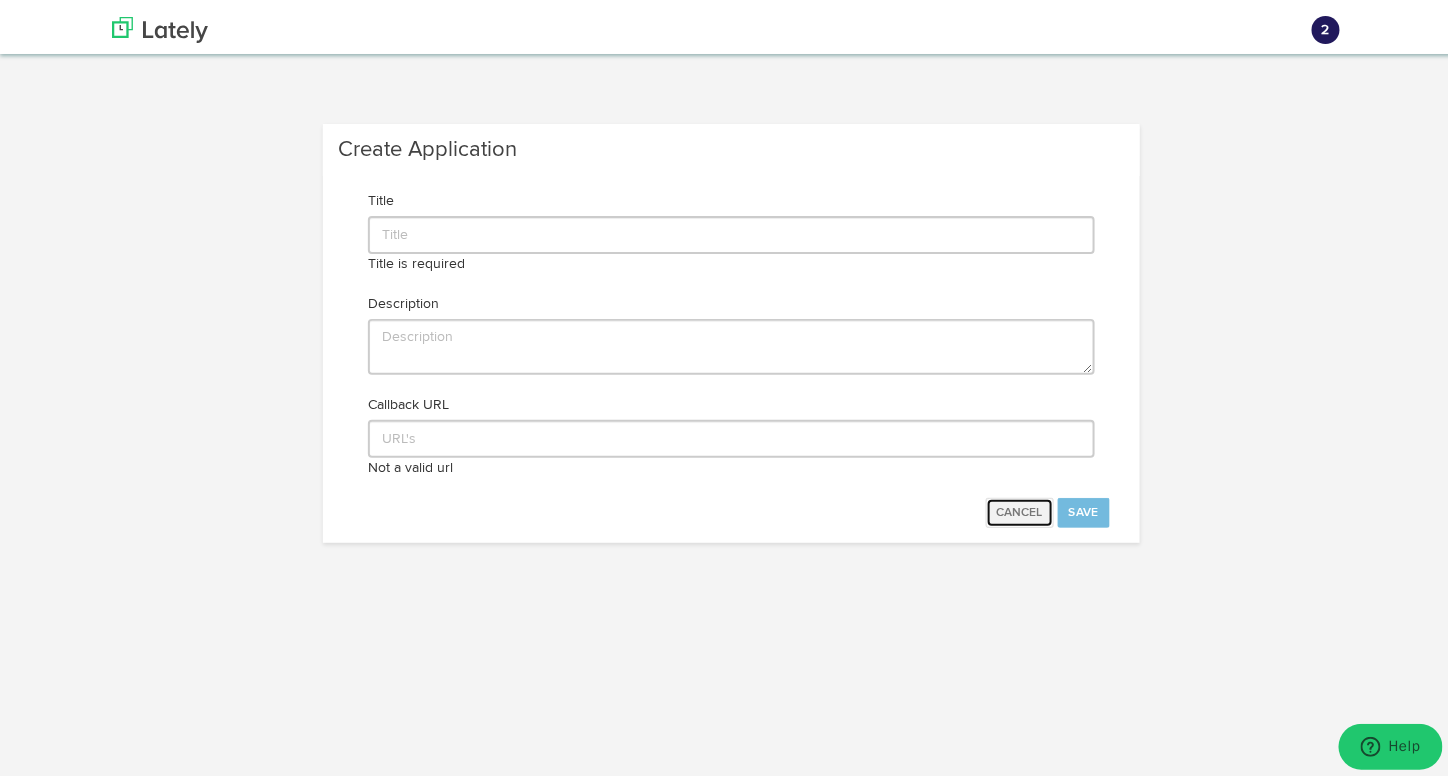 click on "Cancel" at bounding box center (1020, 509) 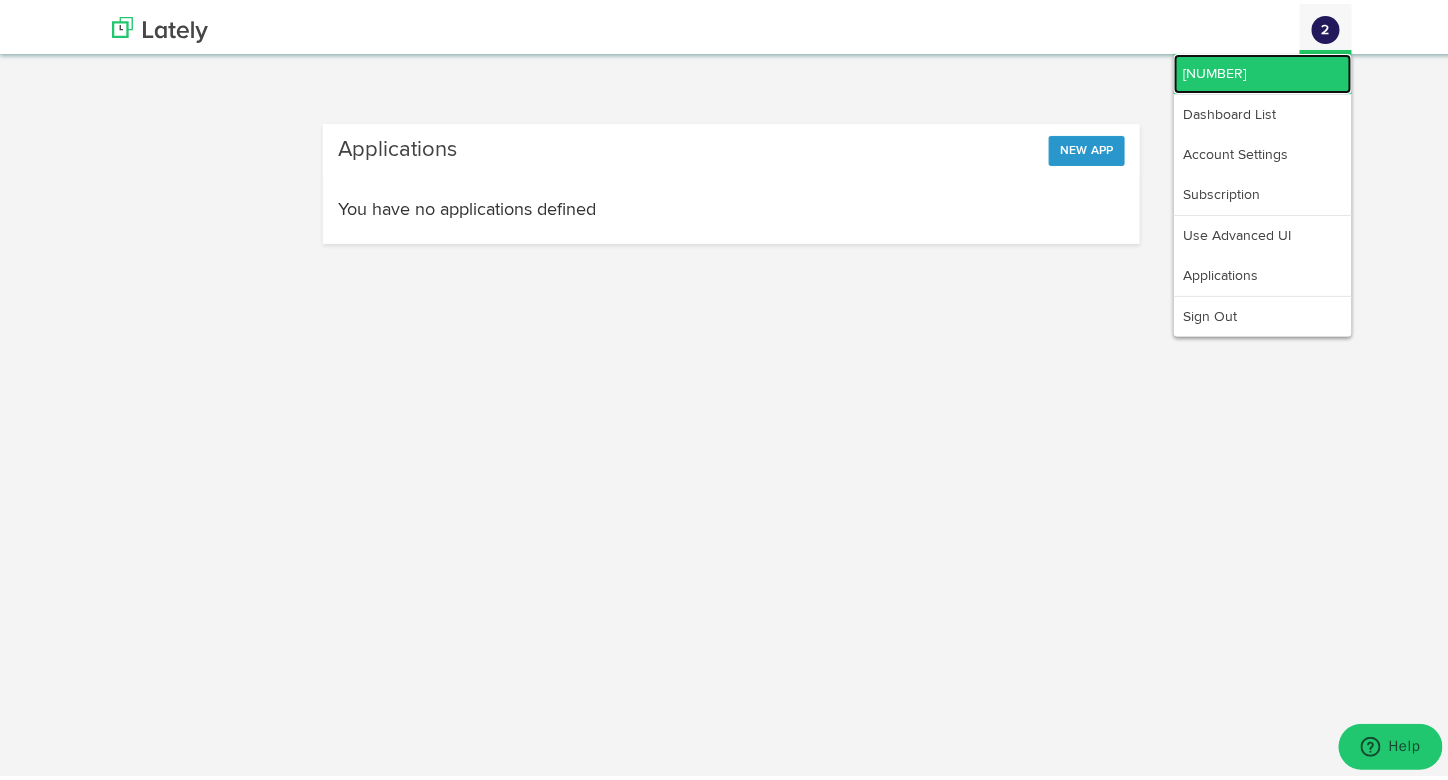 click on "297035167562394" at bounding box center [1263, 70] 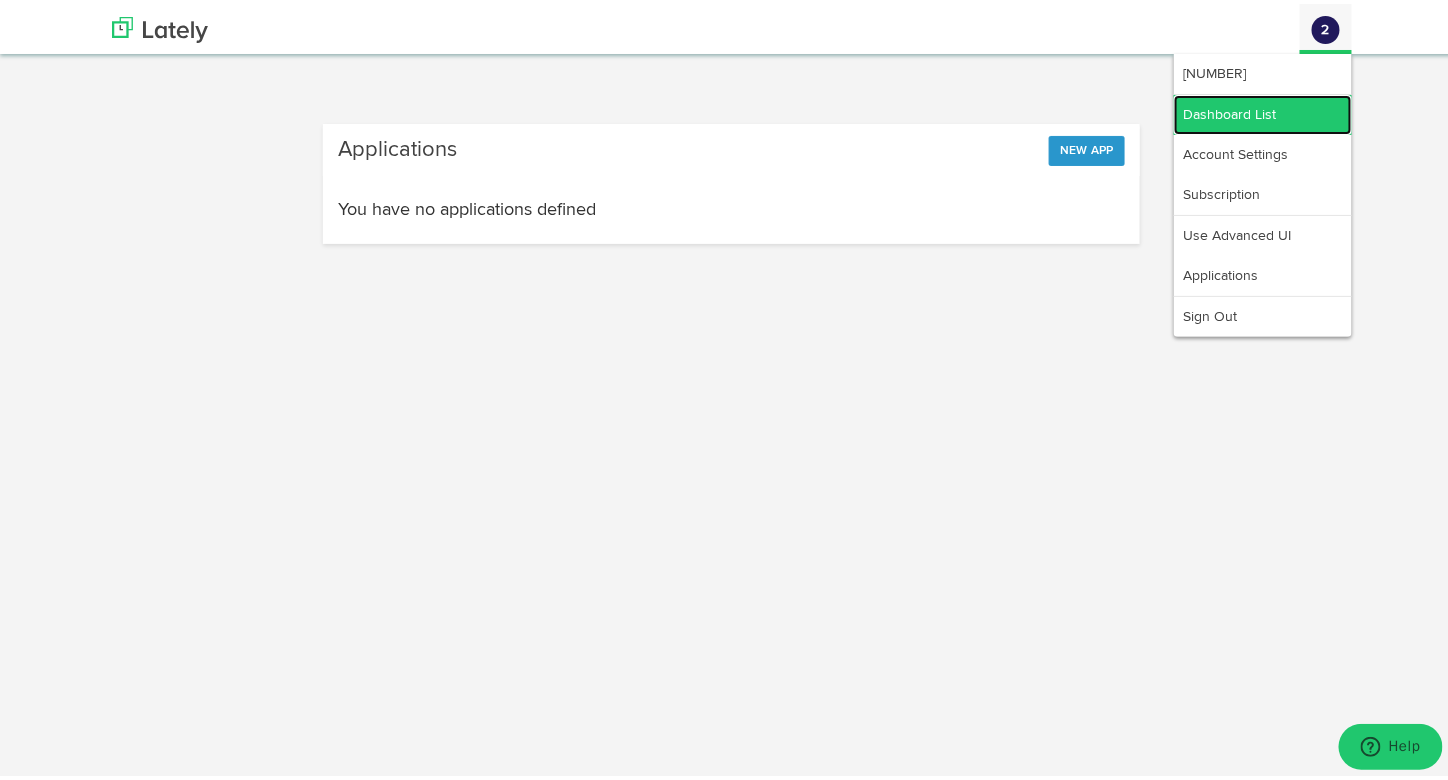 click on "Dashboard List" at bounding box center [1263, 111] 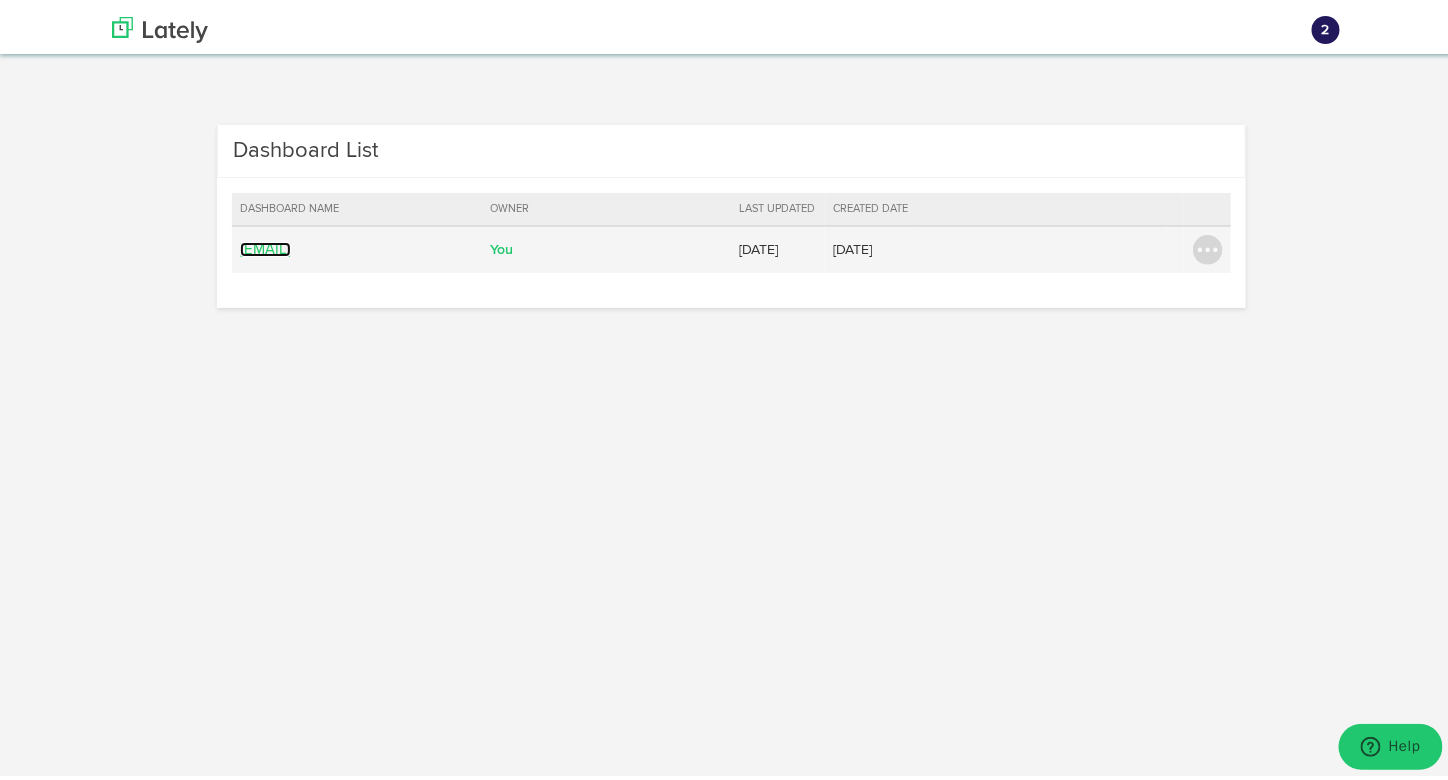 click on "hubert@mxwear.pl" at bounding box center [265, 245] 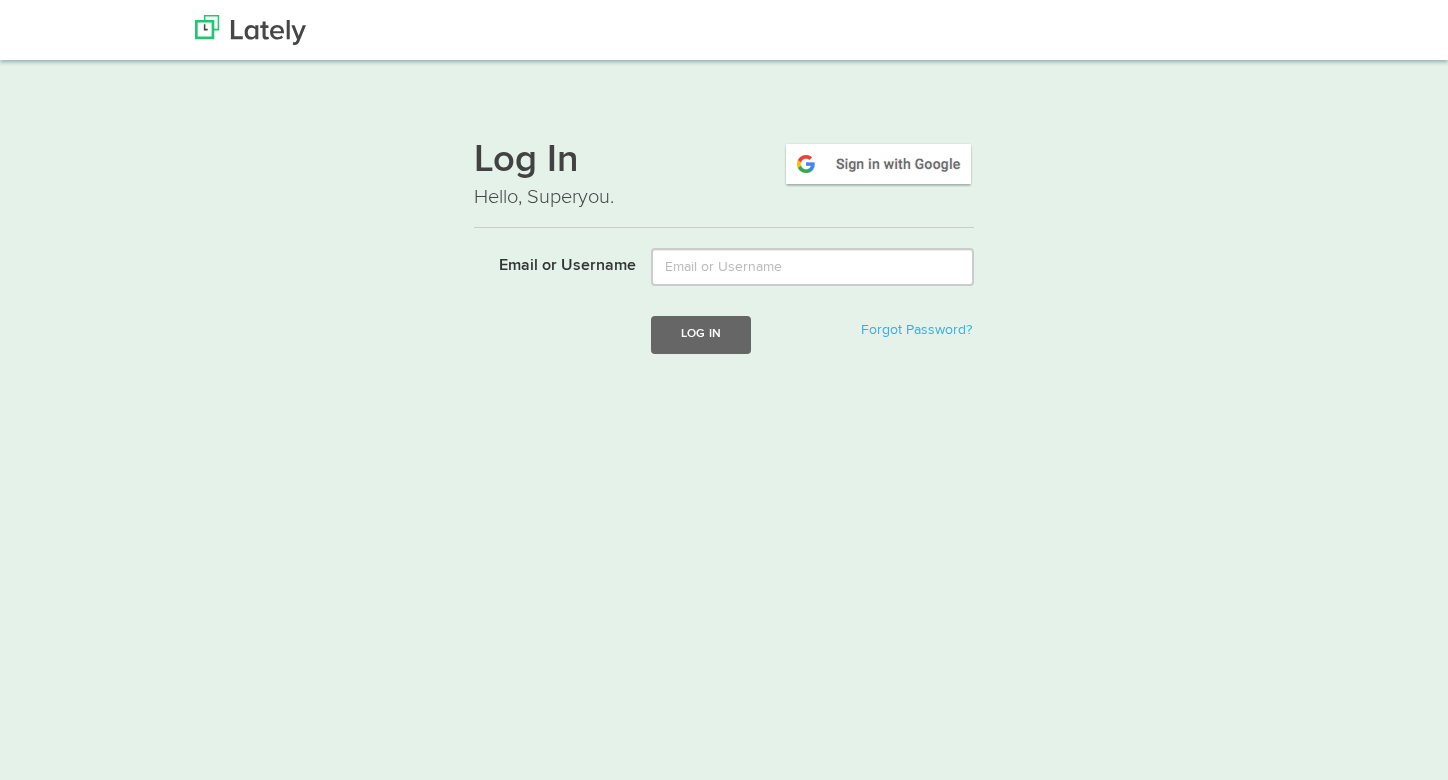 scroll, scrollTop: 0, scrollLeft: 0, axis: both 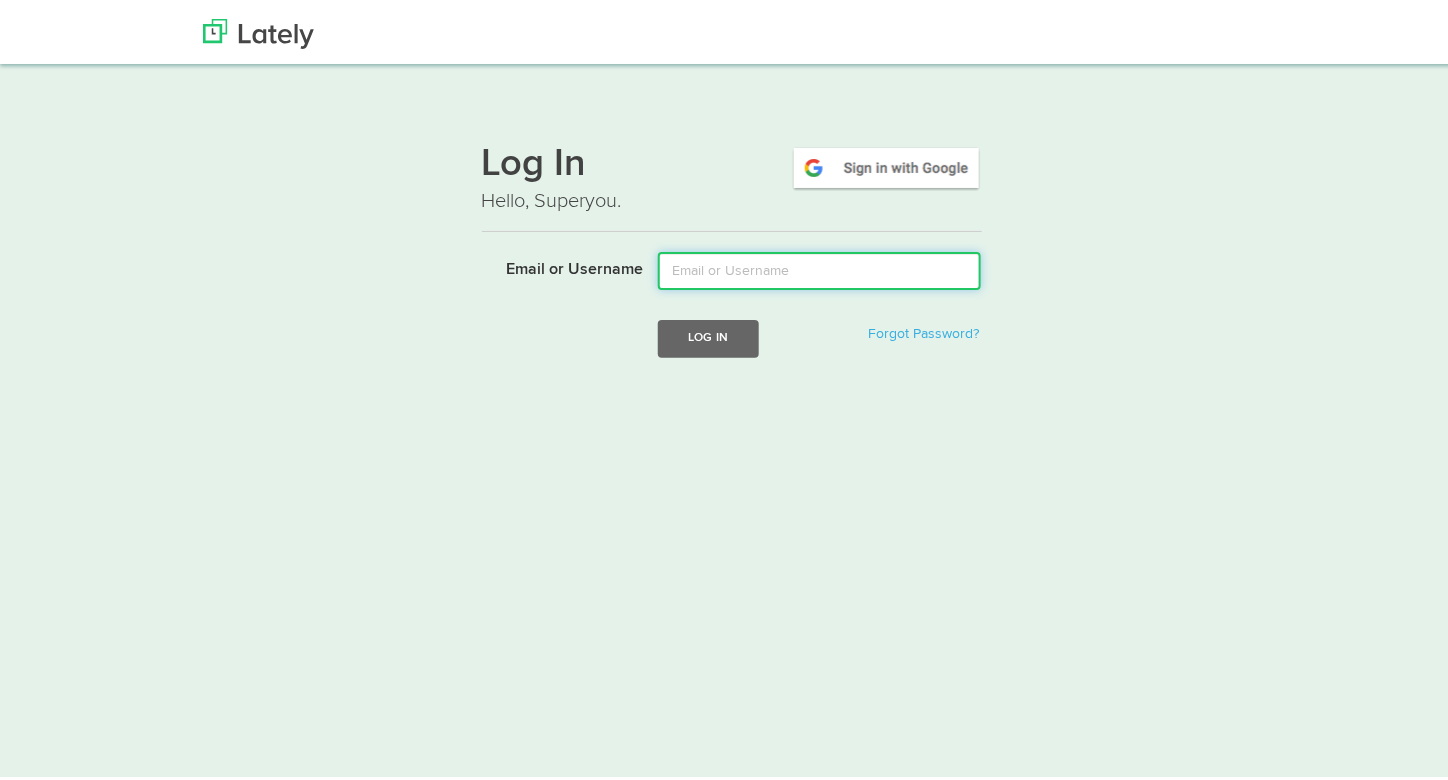 click on "Email or Username" at bounding box center (819, 267) 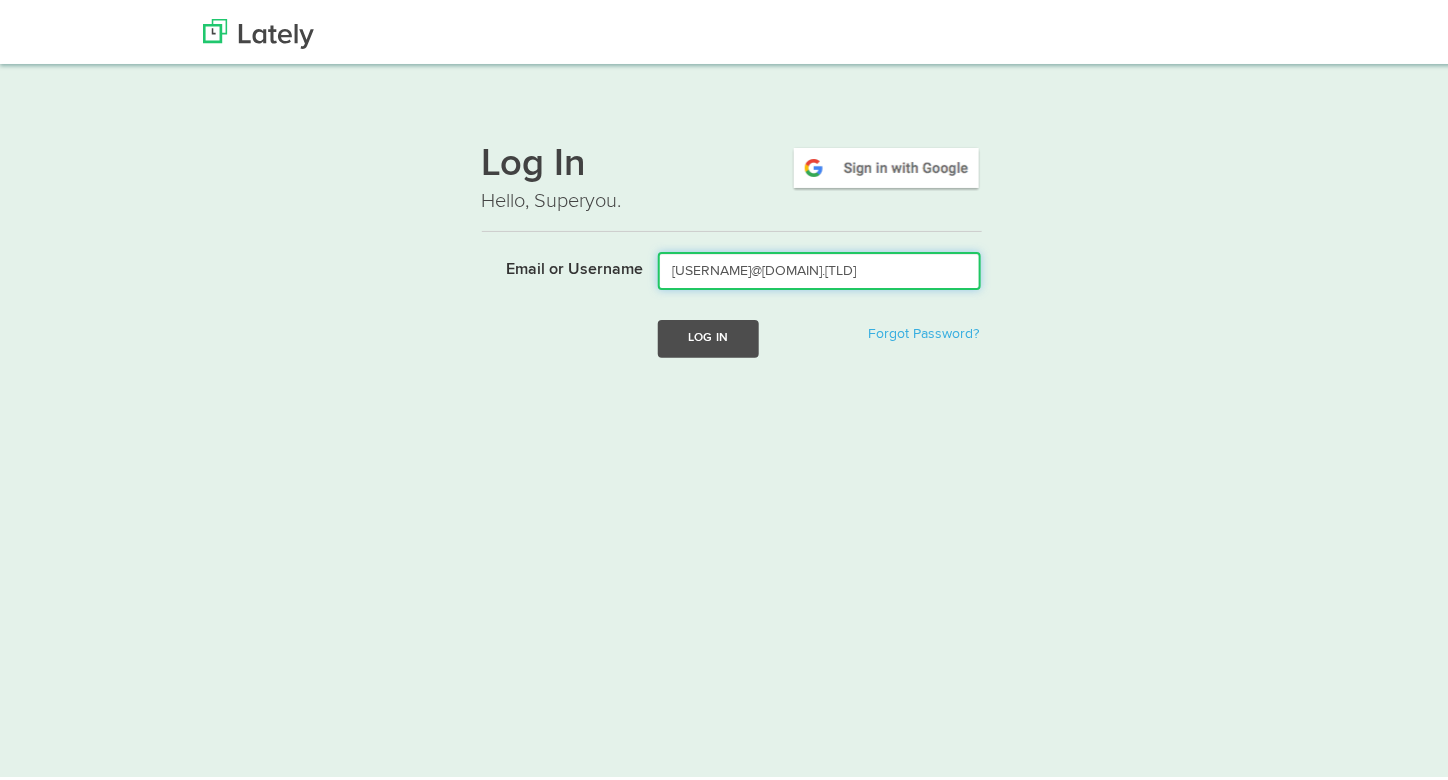 type on "[EMAIL]" 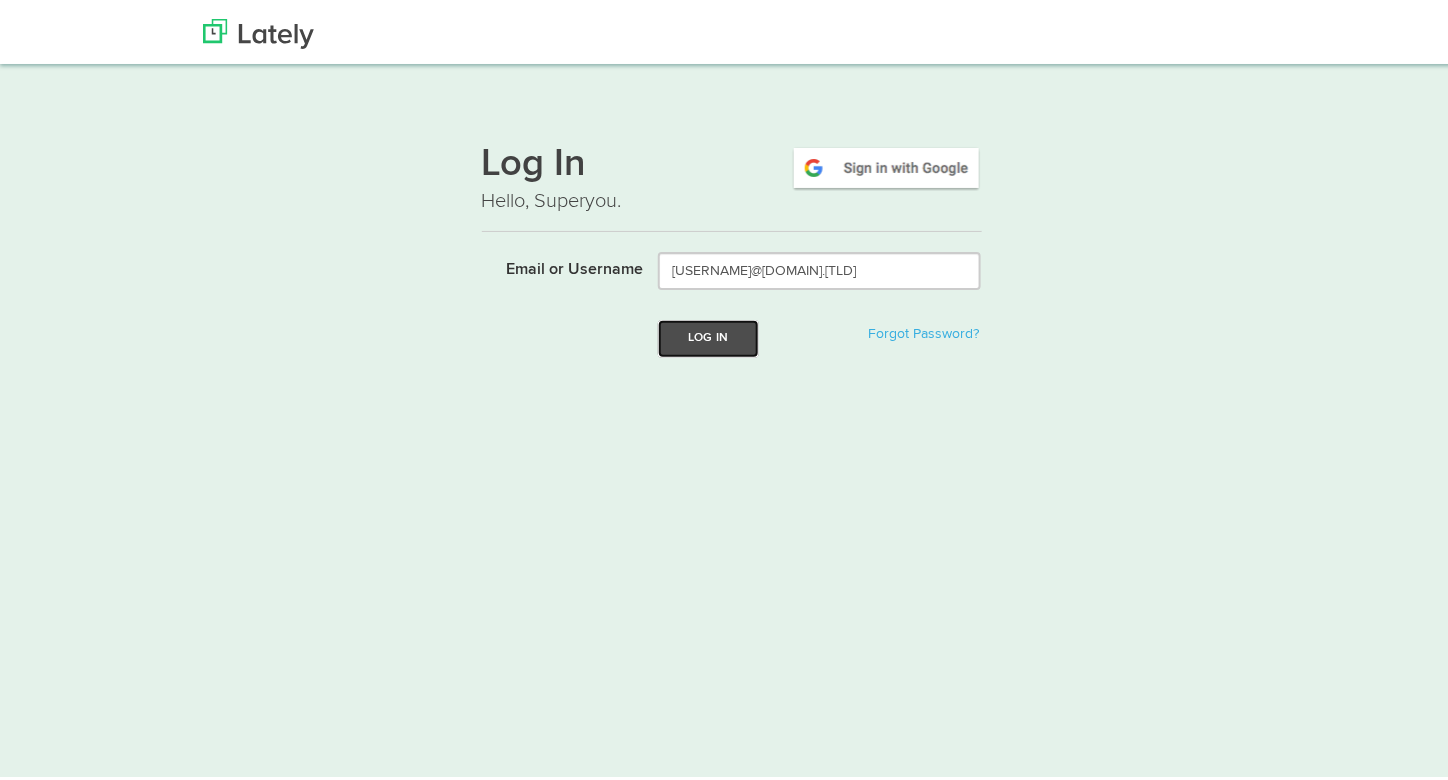 click on "Log In" at bounding box center (708, 334) 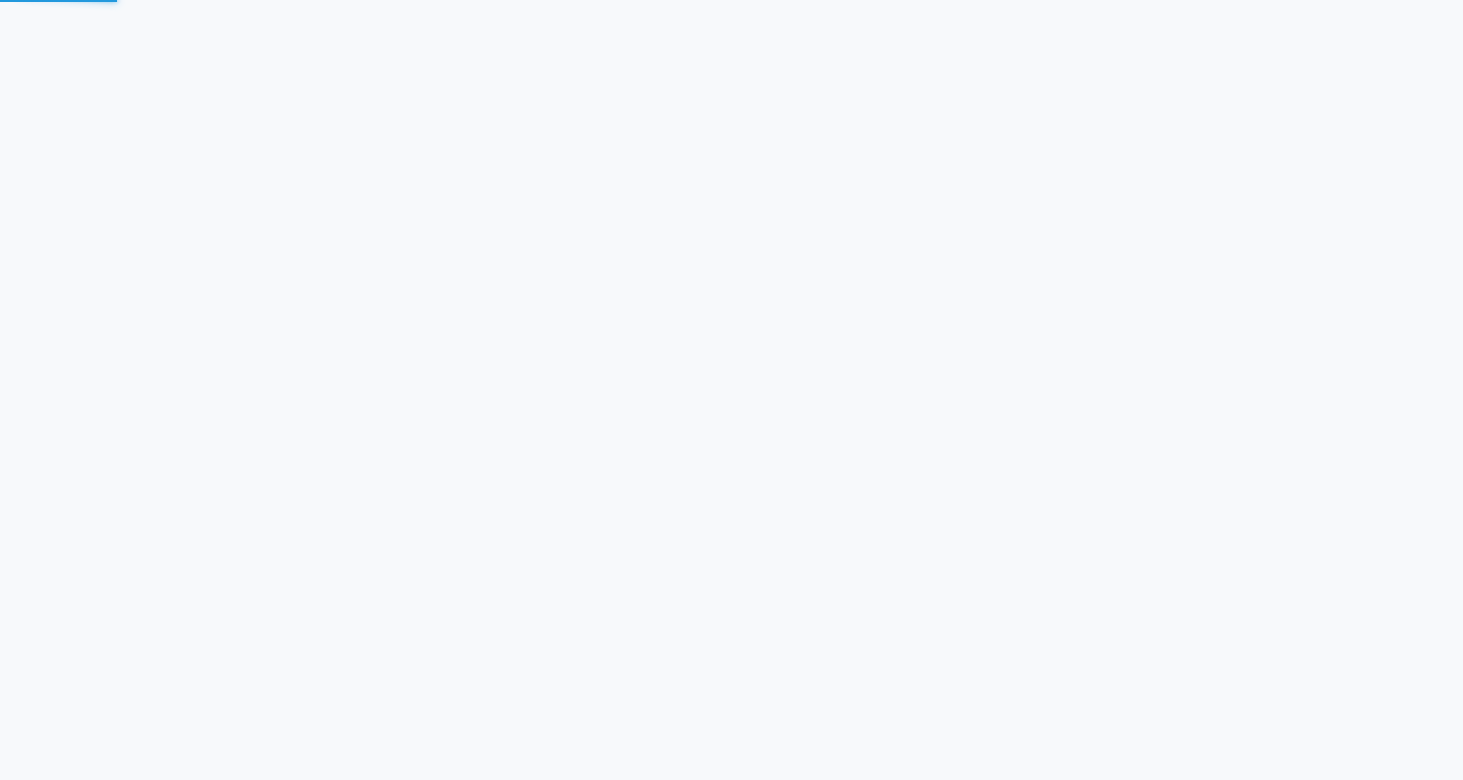 scroll, scrollTop: 0, scrollLeft: 0, axis: both 